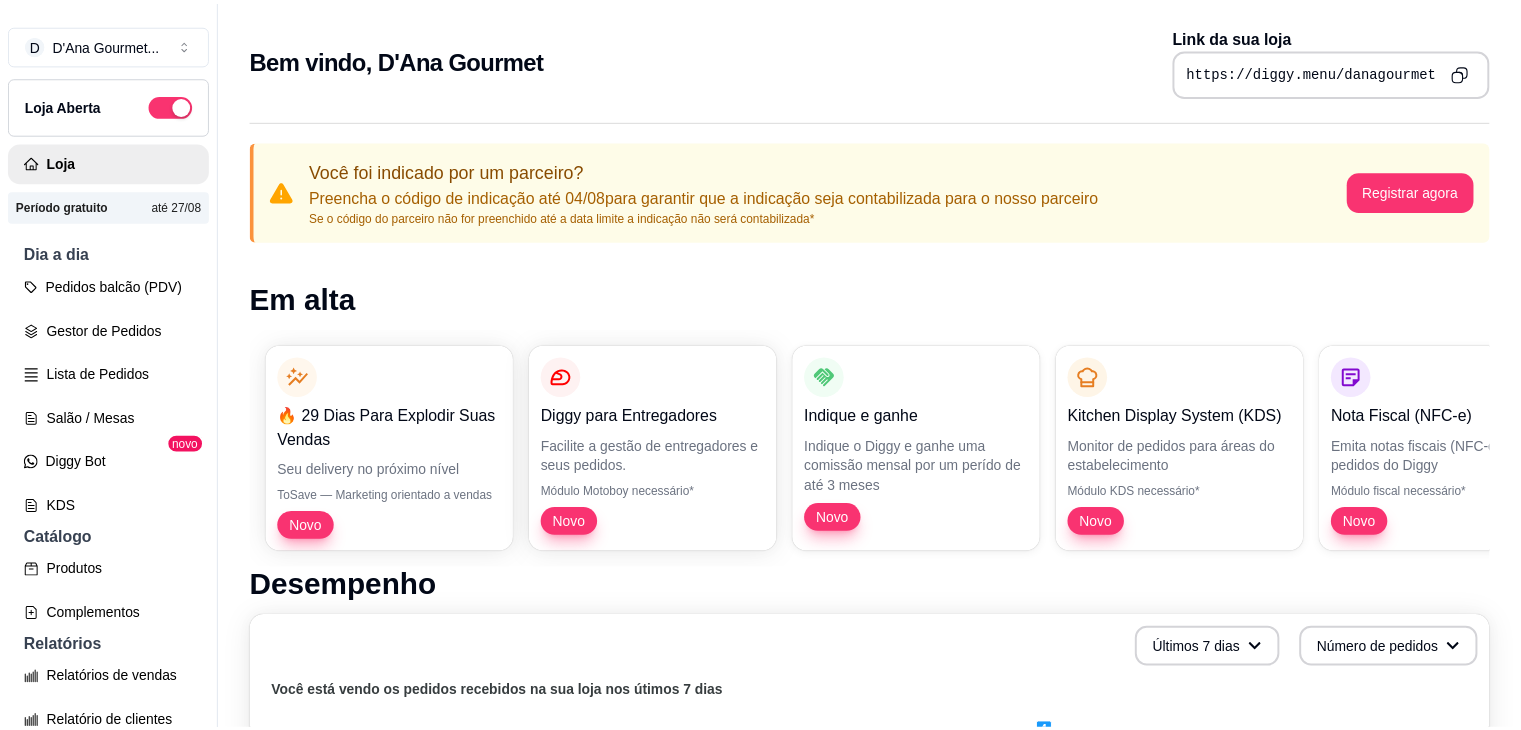 scroll, scrollTop: 0, scrollLeft: 0, axis: both 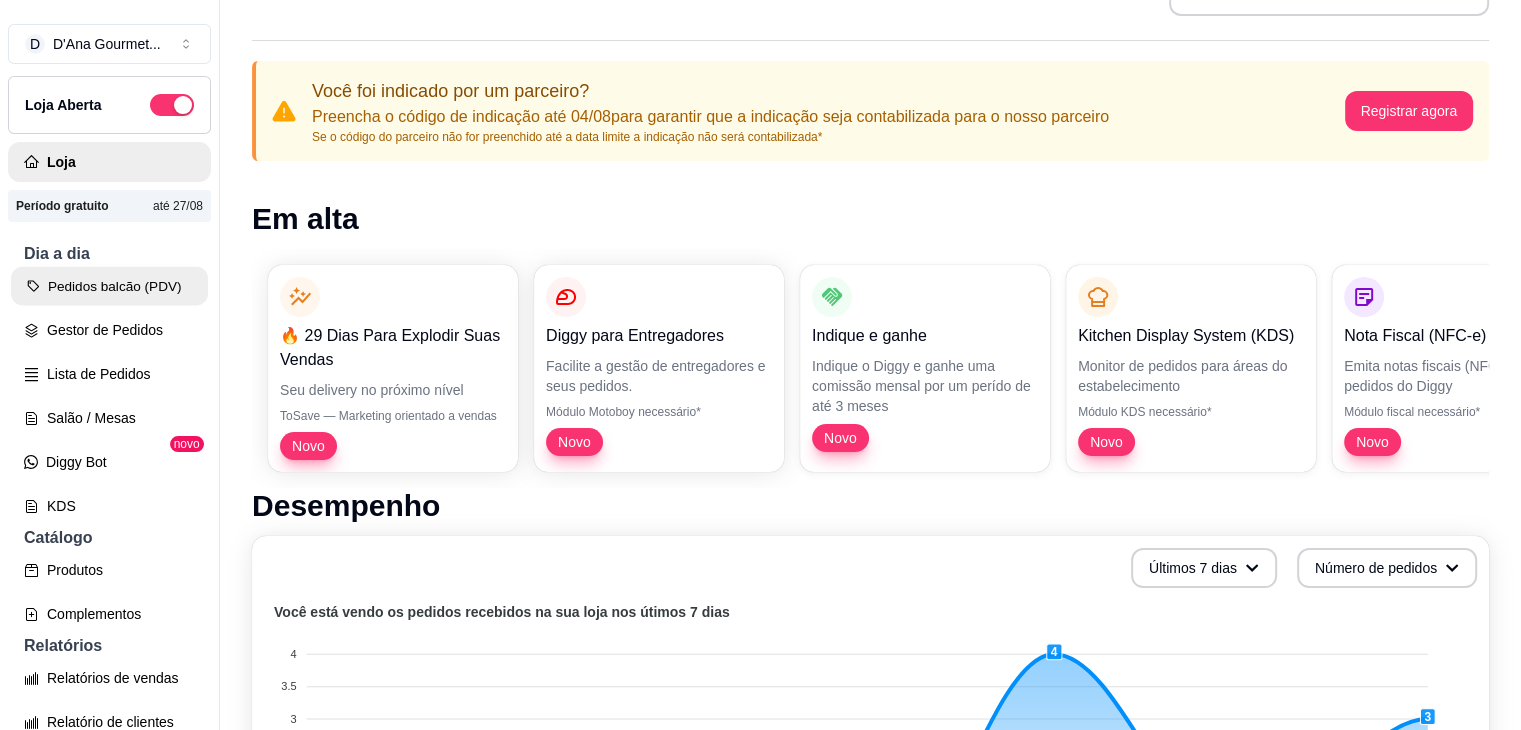 click on "Pedidos balcão (PDV)" at bounding box center (109, 286) 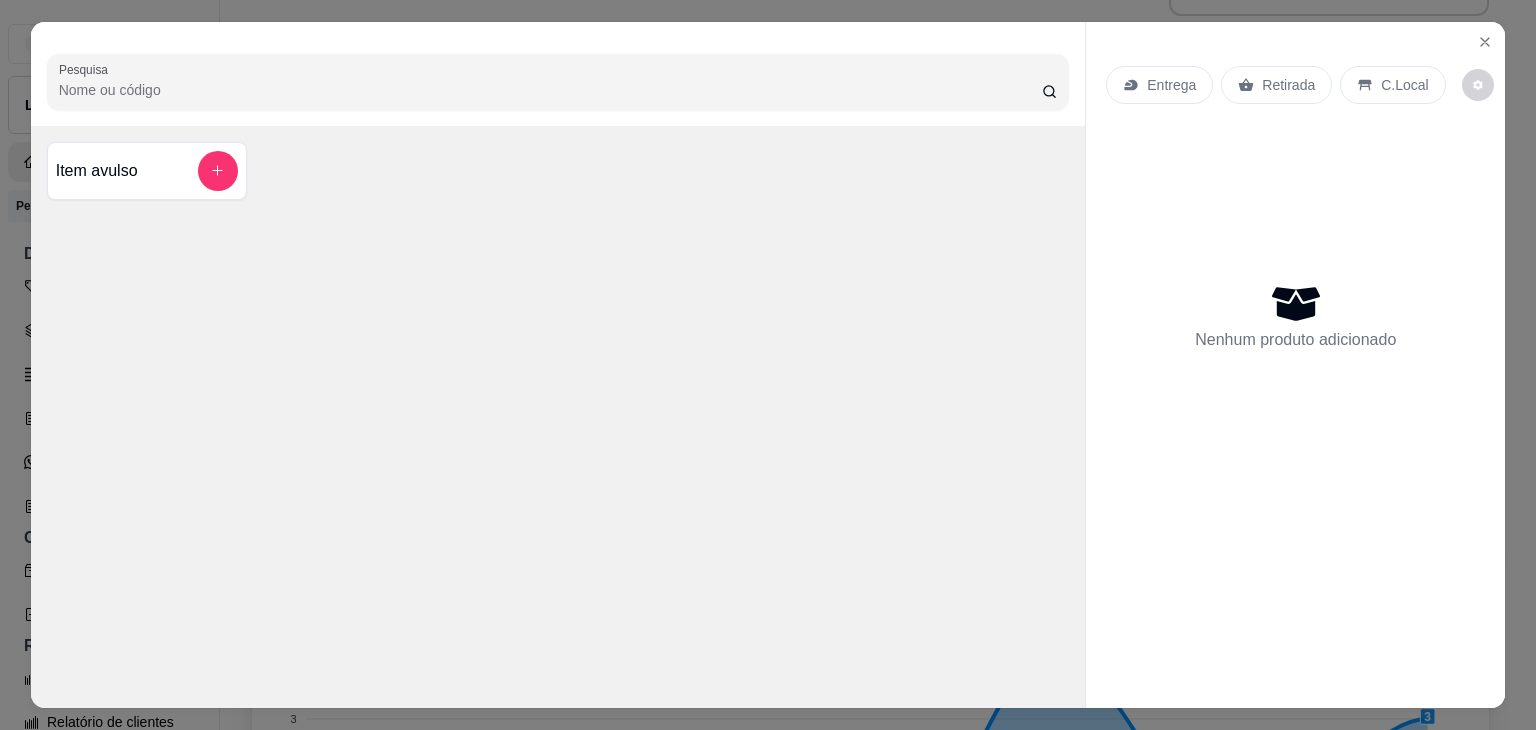 click on "Pesquisa Item avulso" at bounding box center (558, 365) 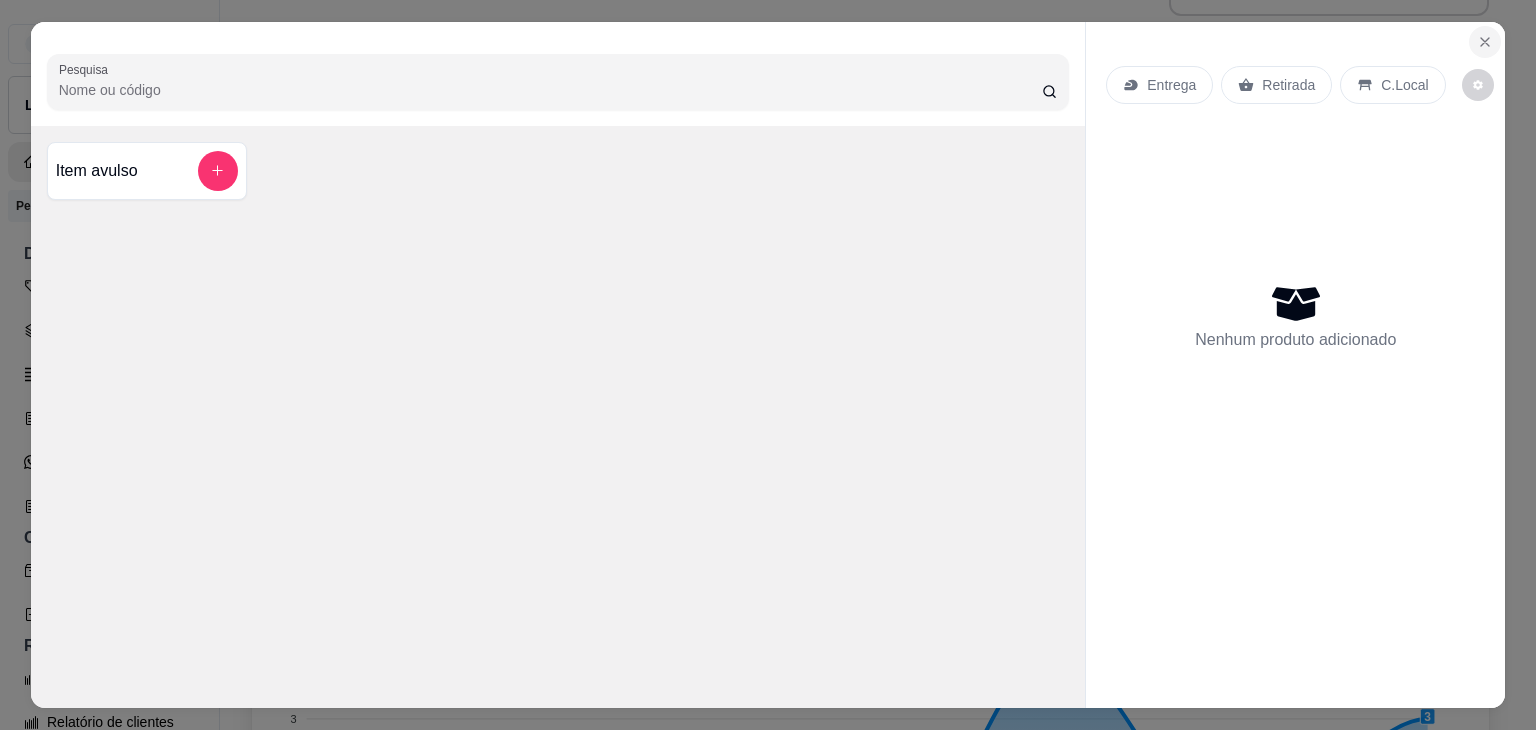 click 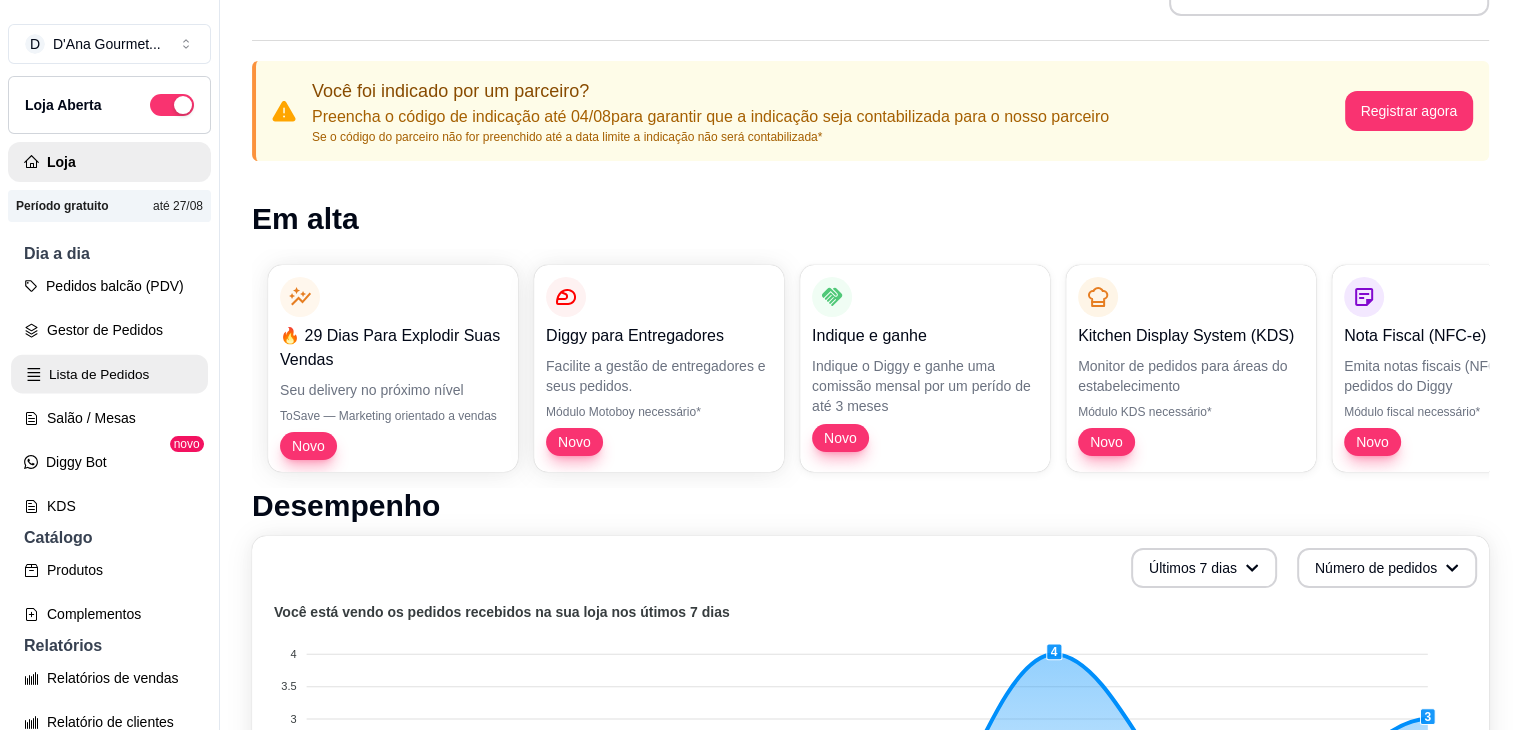 click on "Lista de Pedidos" at bounding box center [109, 374] 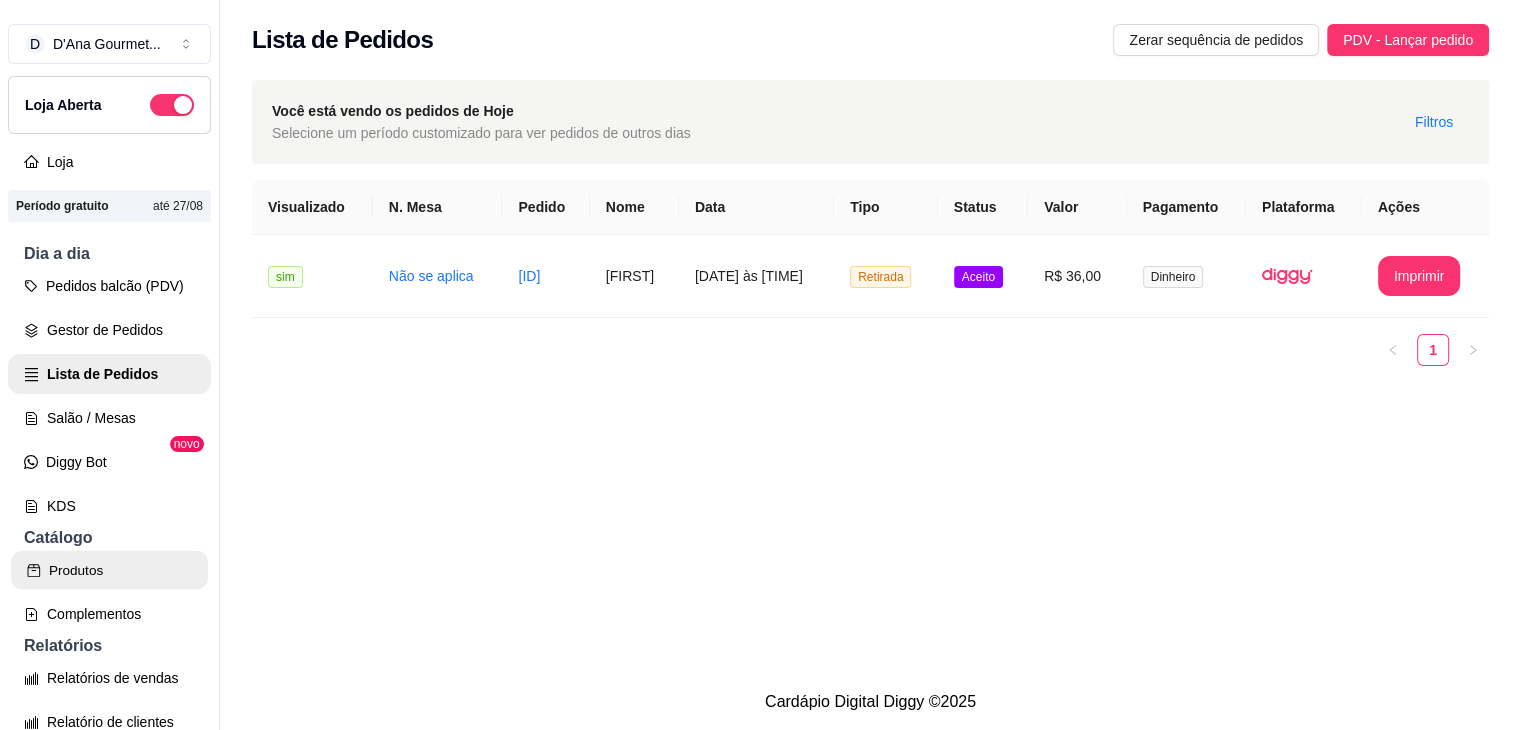 click on "Produtos" at bounding box center (109, 570) 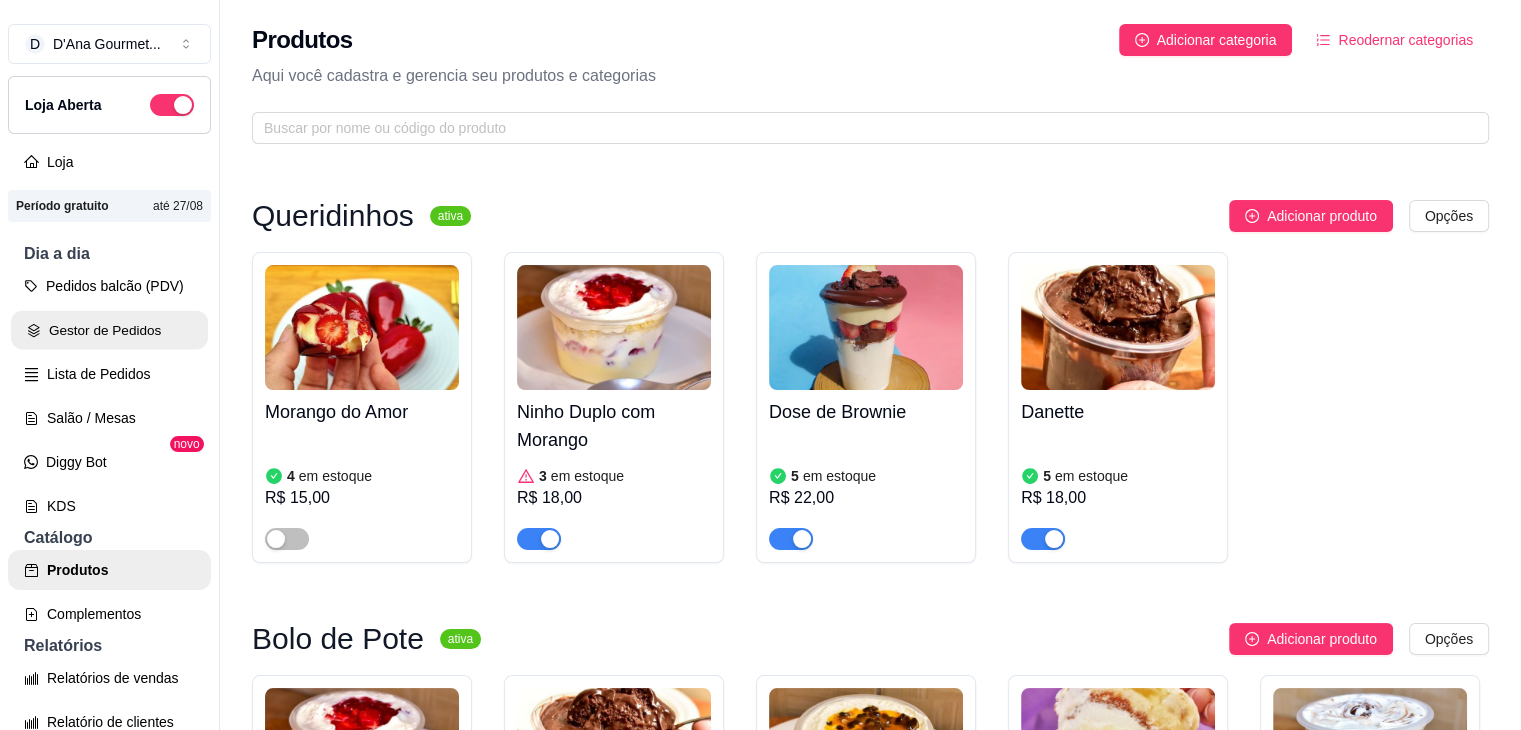 click on "Gestor de Pedidos" at bounding box center [109, 330] 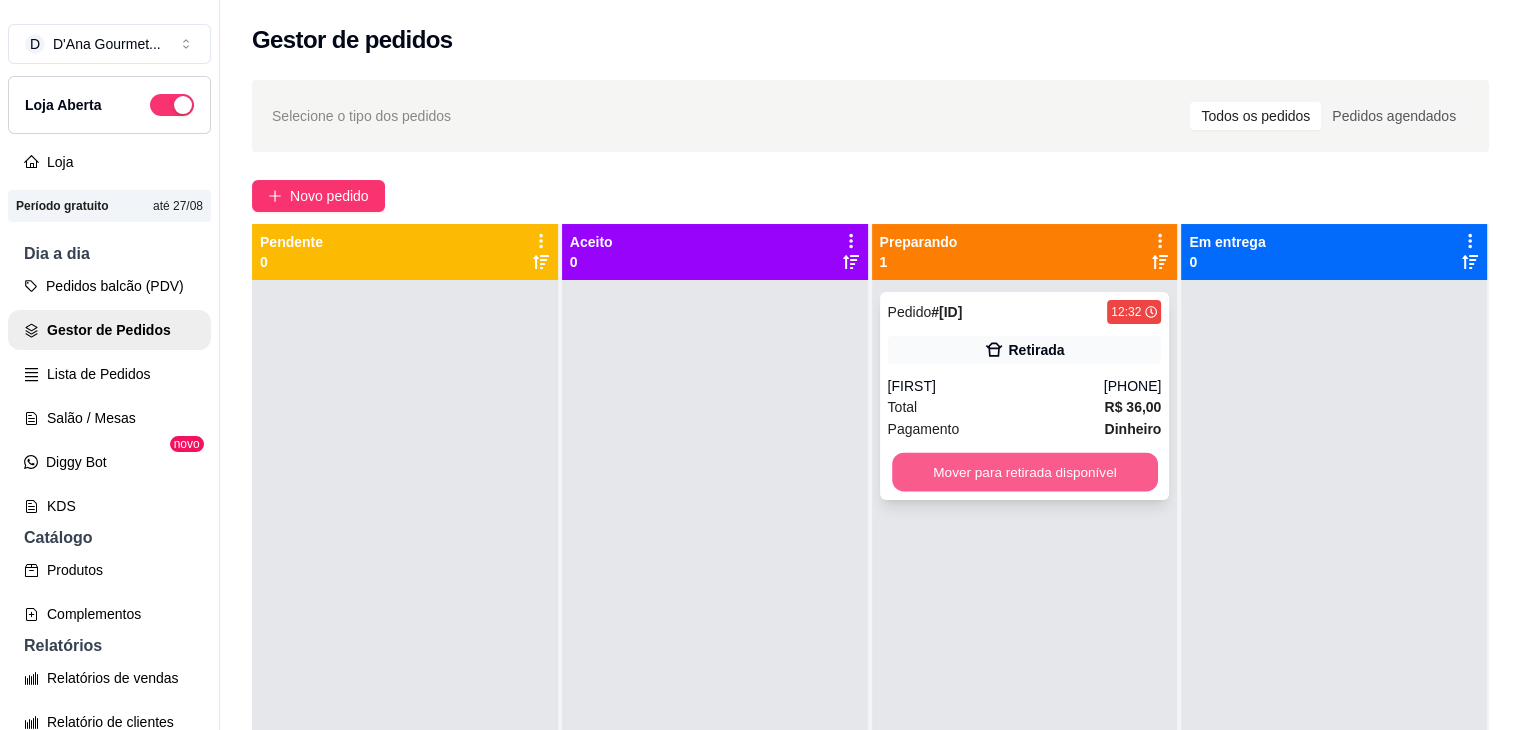 click on "Mover para retirada disponível" at bounding box center [1025, 472] 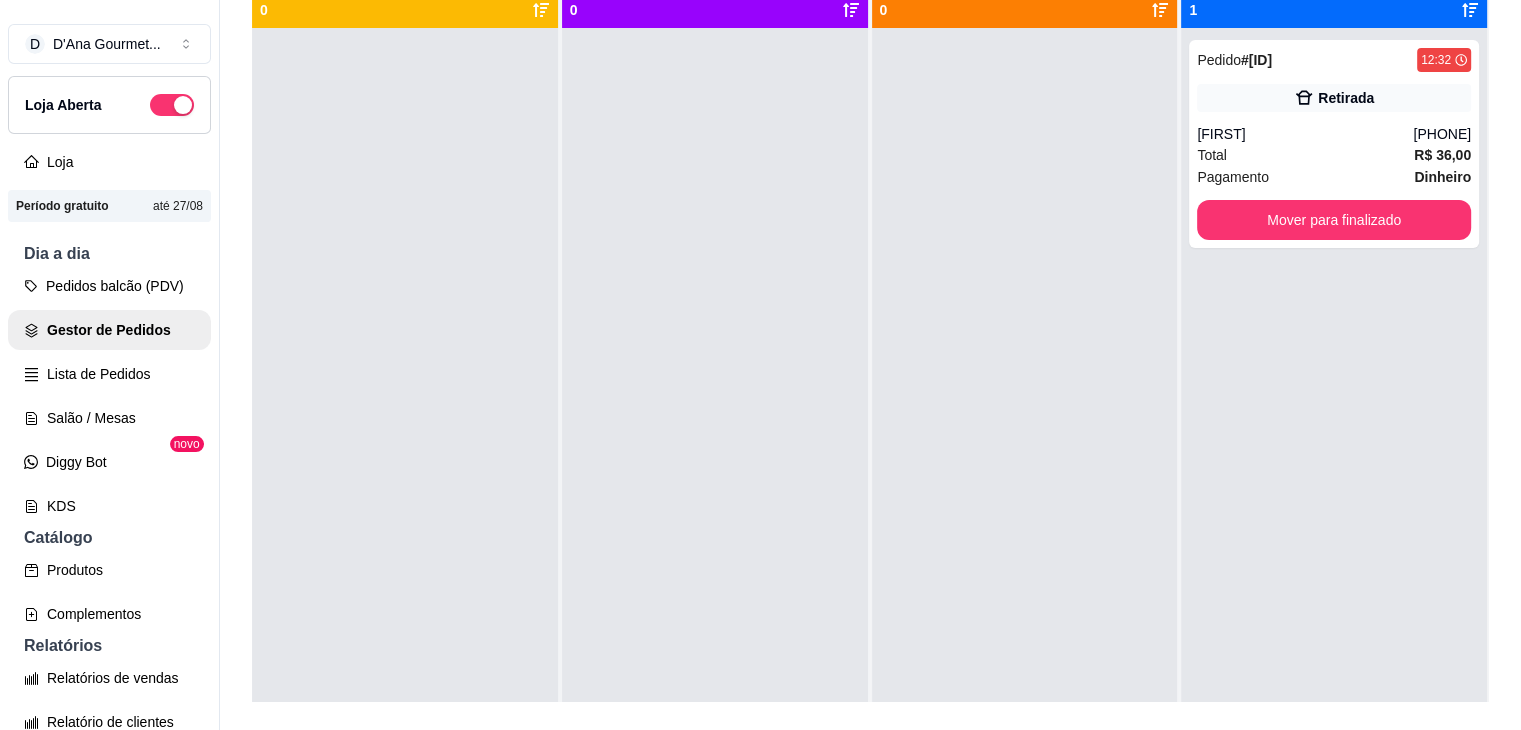 scroll, scrollTop: 30, scrollLeft: 0, axis: vertical 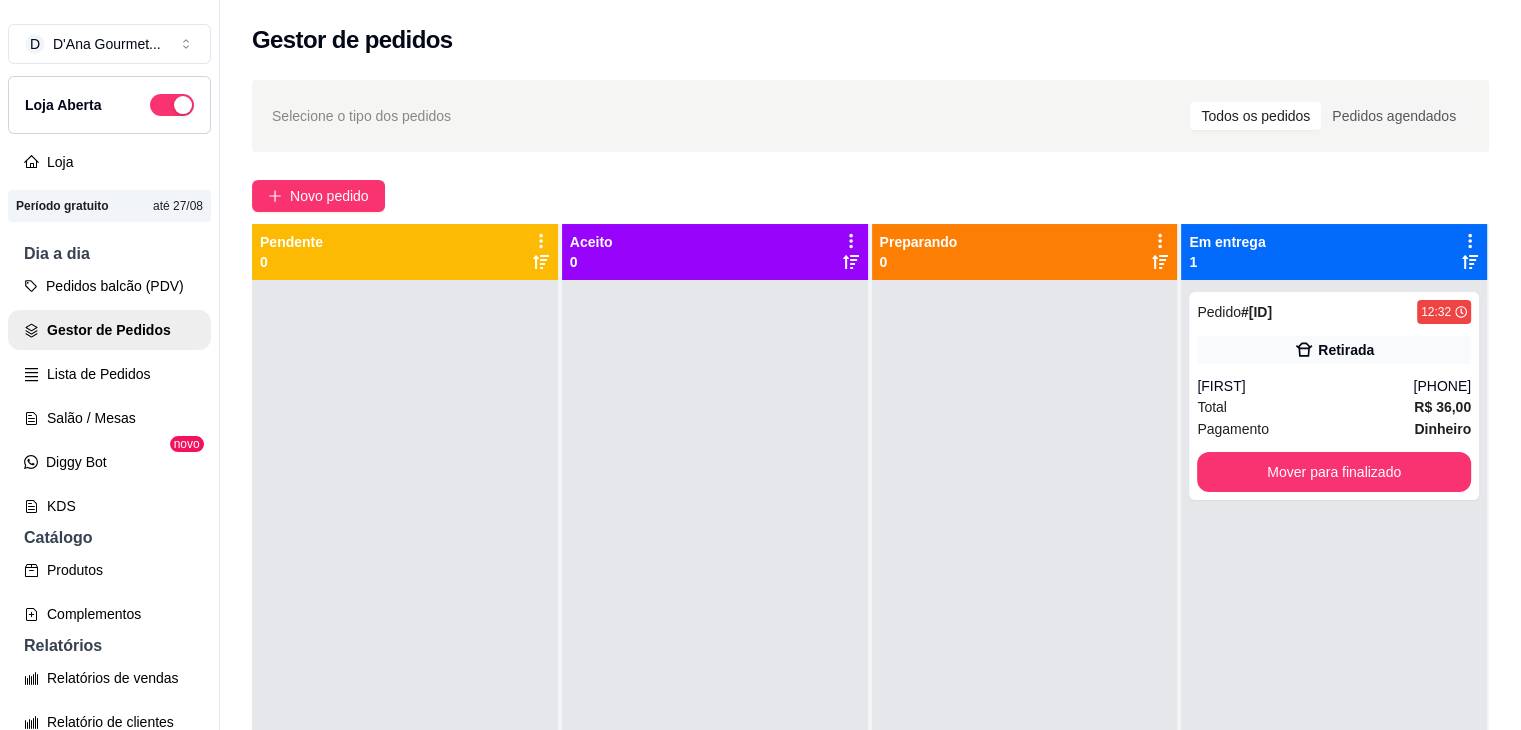 click on "Selecione o tipo dos pedidos Todos os pedidos Pedidos agendados Novo pedido Pendente 0 Aceito 0 Preparando 0 Em entrega 1 Pedido  # [ID] [TIME] Retirada [FIRST]  [PHONE] Total R$ 36,00 Pagamento Dinheiro Mover para finalizado" at bounding box center (870, 523) 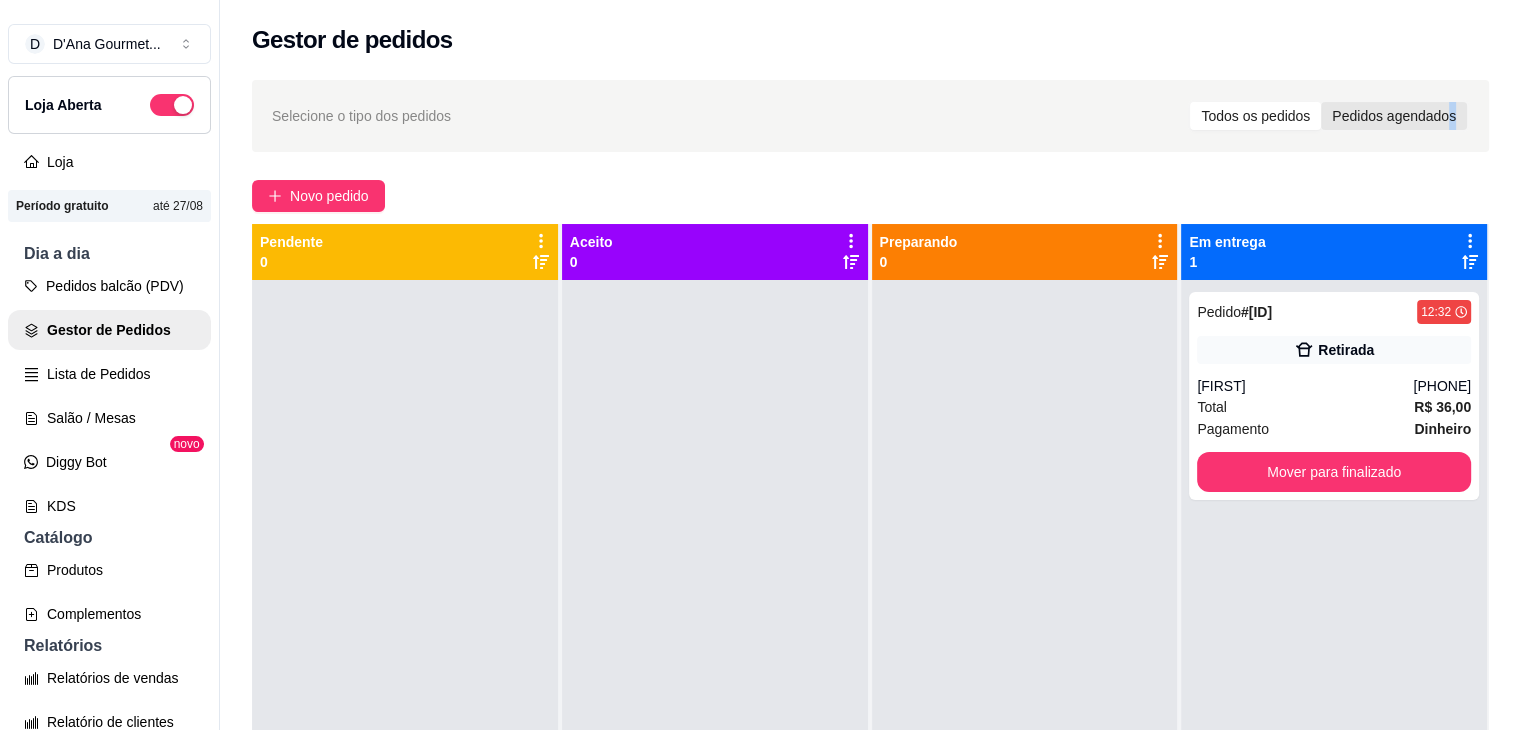 drag, startPoint x: 1459, startPoint y: 120, endPoint x: 1436, endPoint y: 117, distance: 23.194826 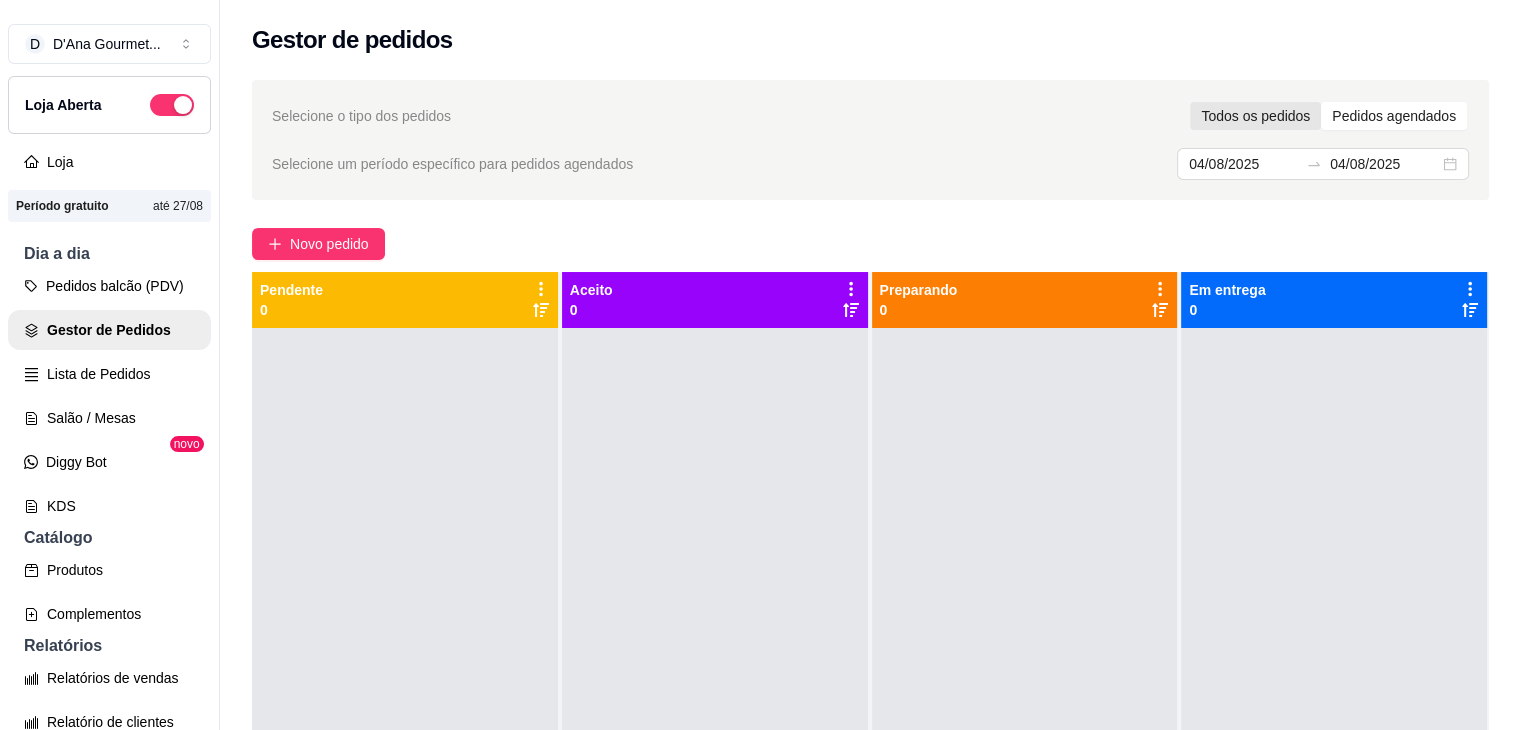 click on "Todos os pedidos" at bounding box center (1255, 116) 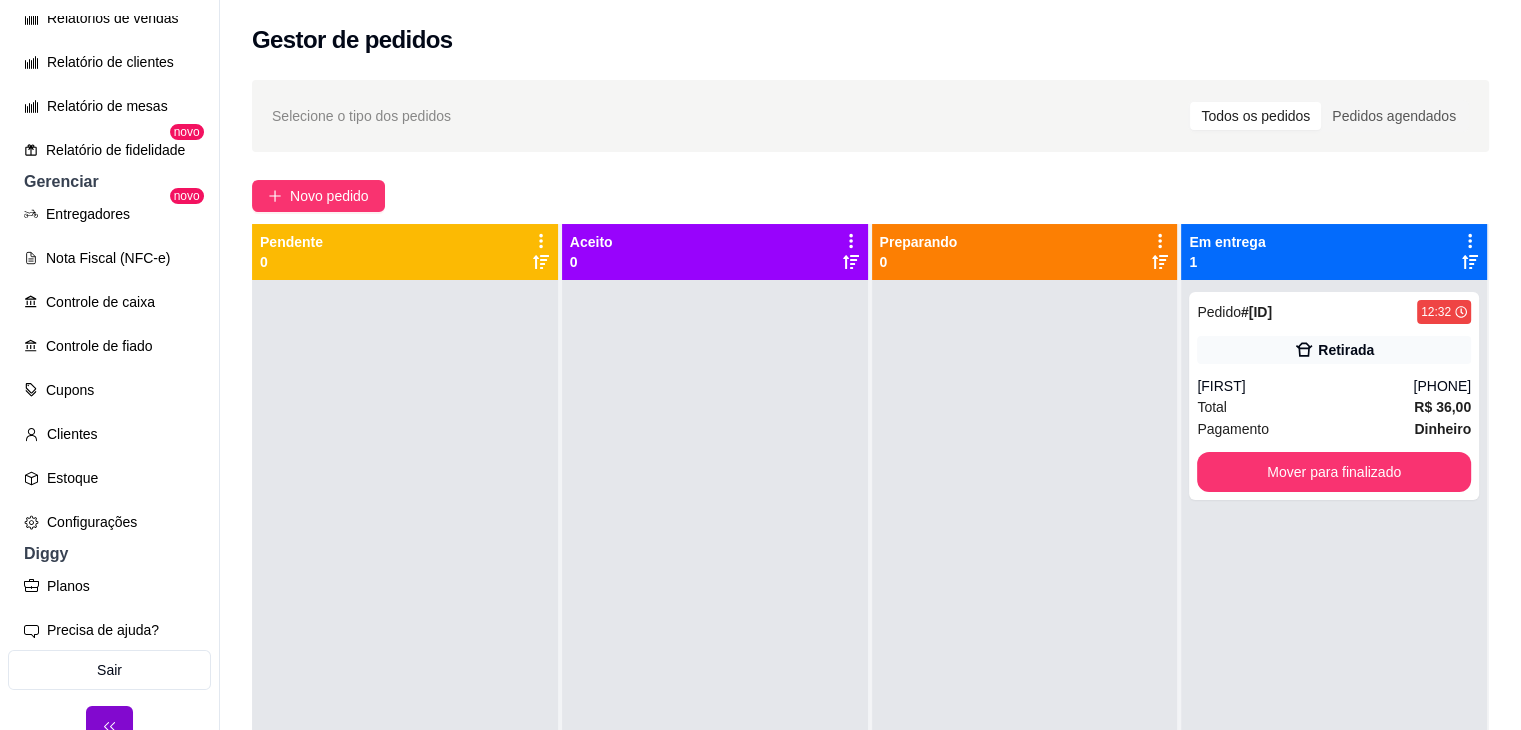 scroll, scrollTop: 309, scrollLeft: 0, axis: vertical 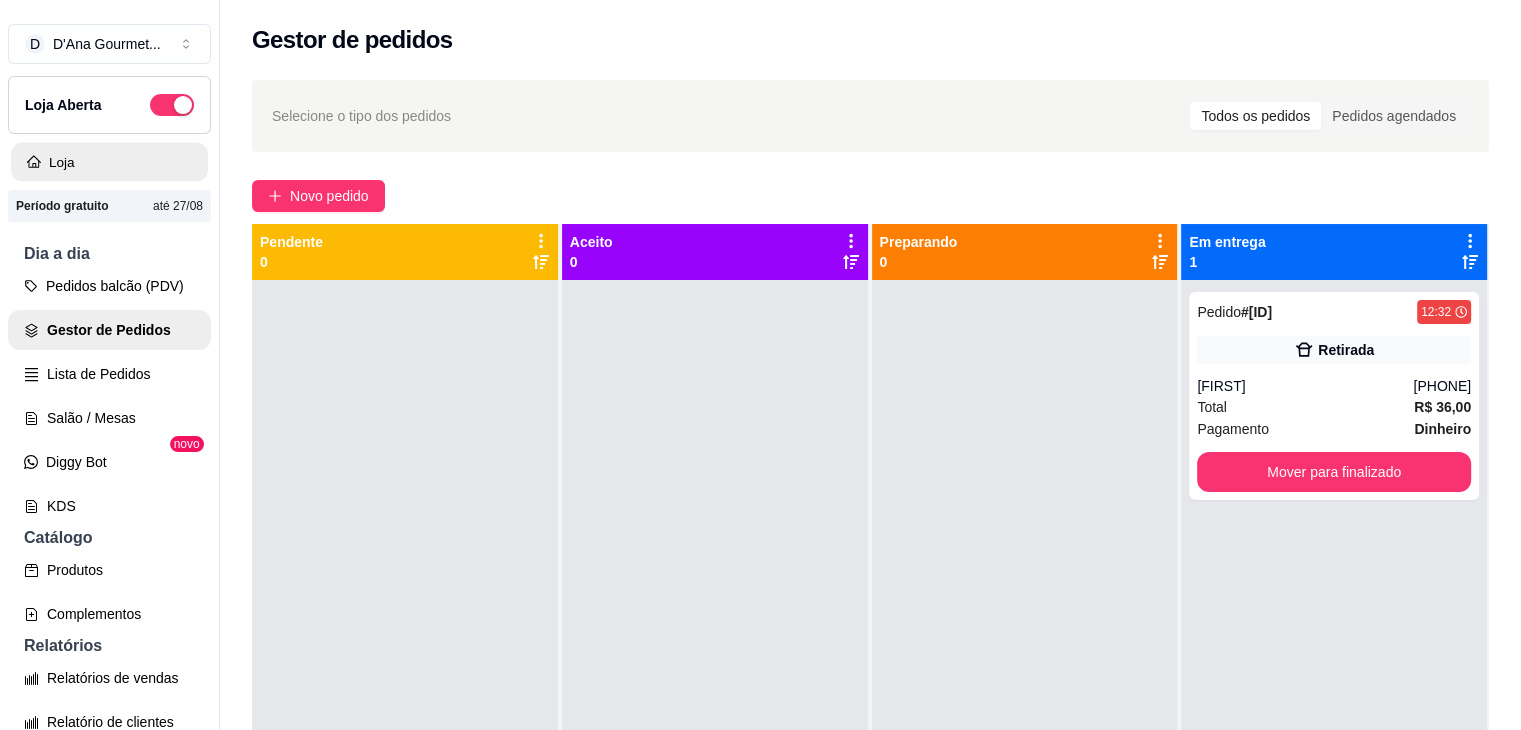 click on "Loja" at bounding box center [109, 162] 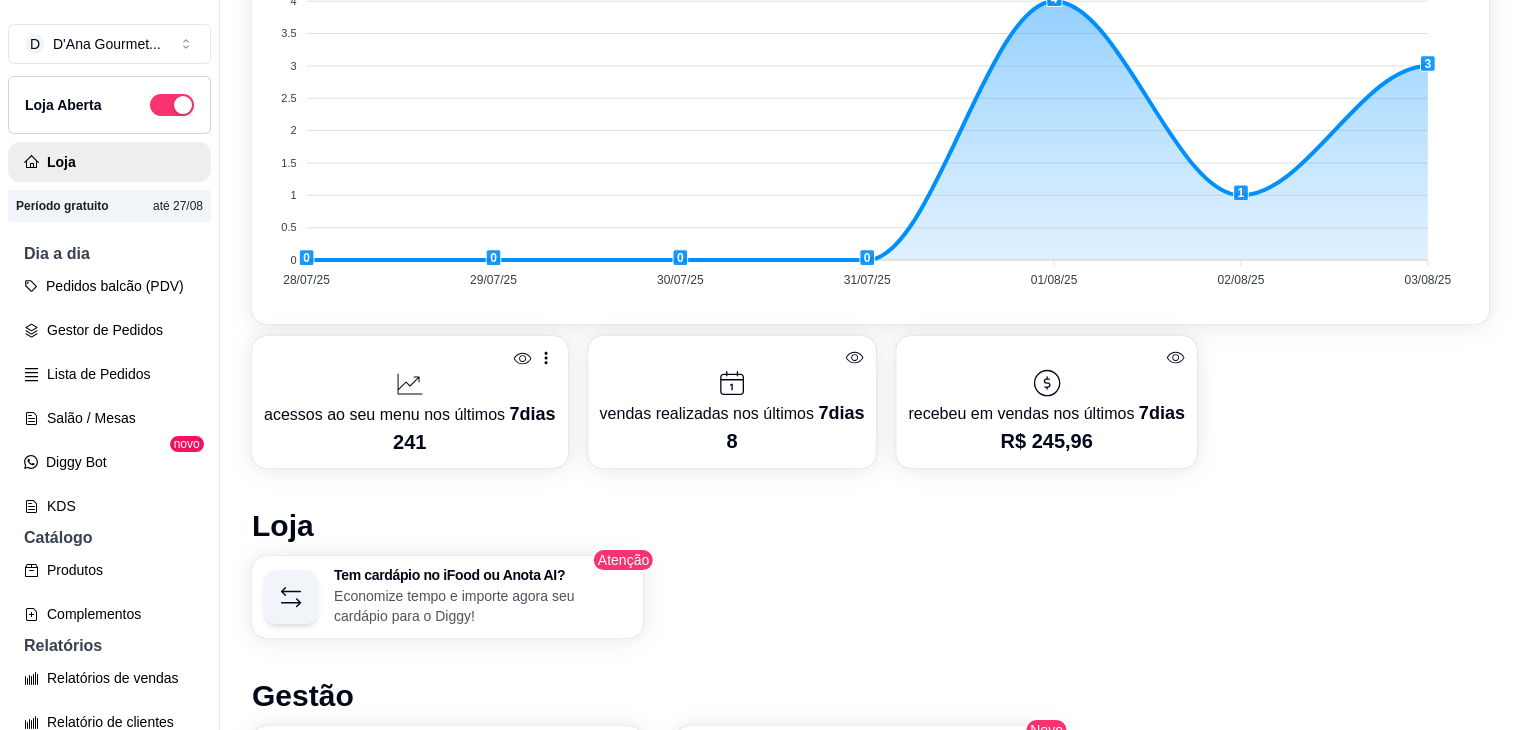 scroll, scrollTop: 622, scrollLeft: 0, axis: vertical 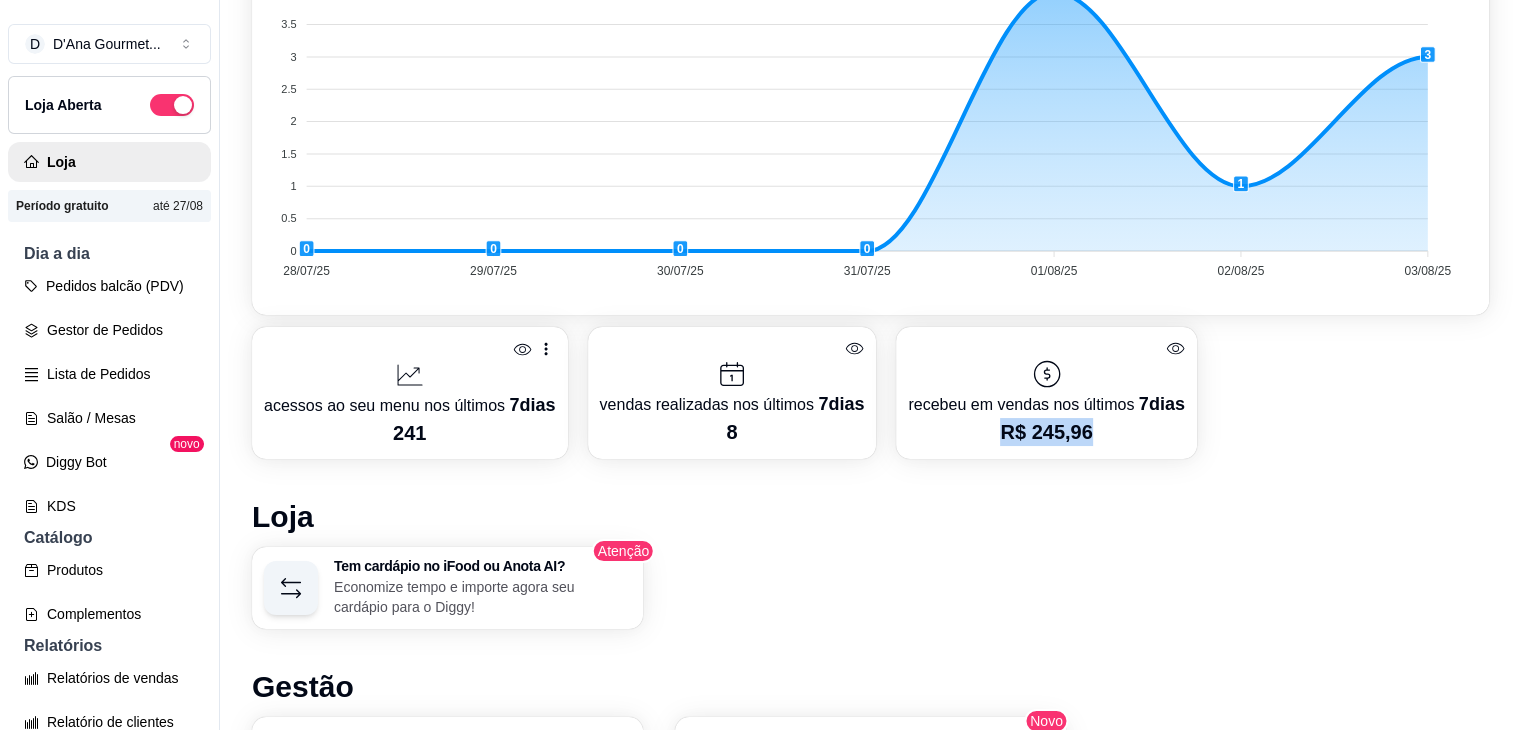drag, startPoint x: 1101, startPoint y: 417, endPoint x: 989, endPoint y: 443, distance: 114.97826 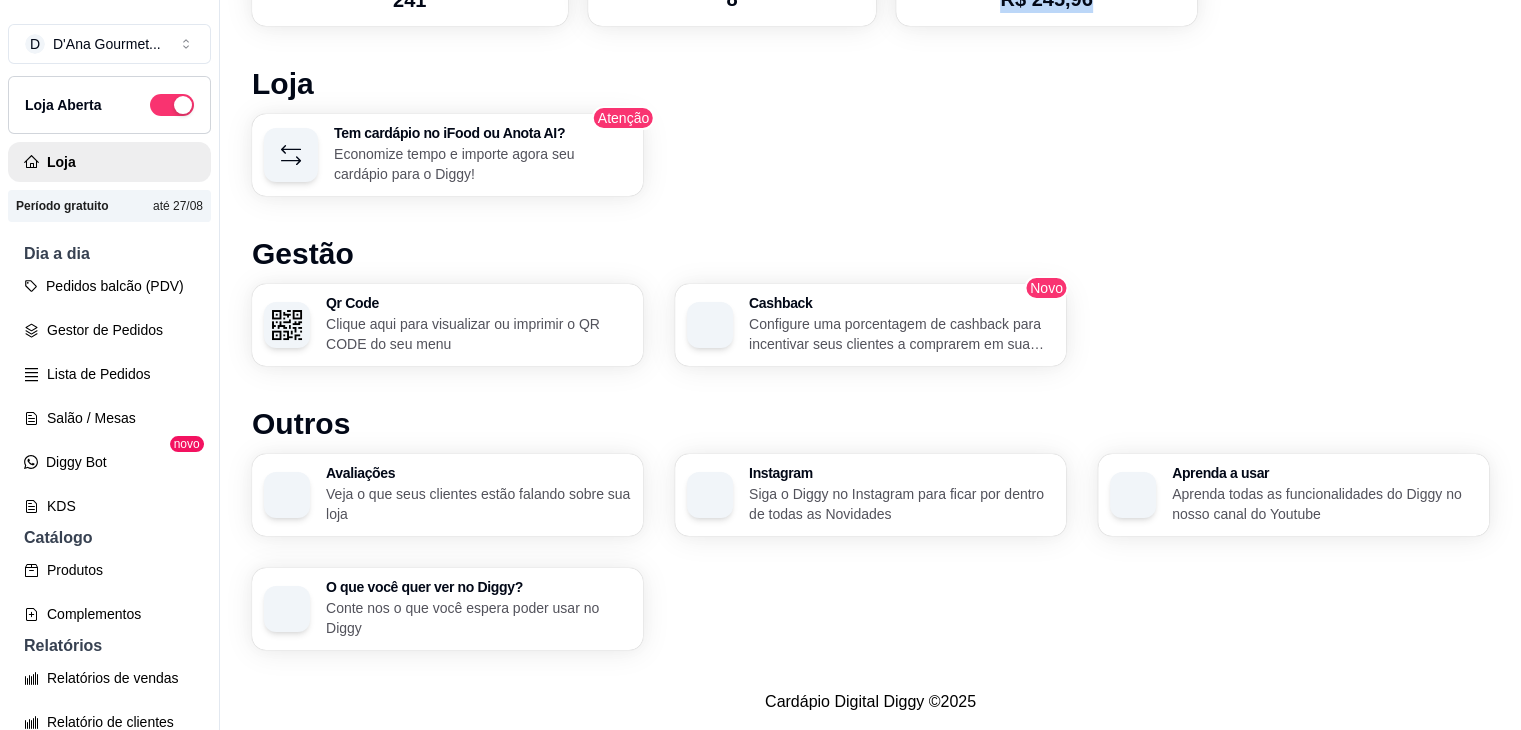 scroll, scrollTop: 1068, scrollLeft: 0, axis: vertical 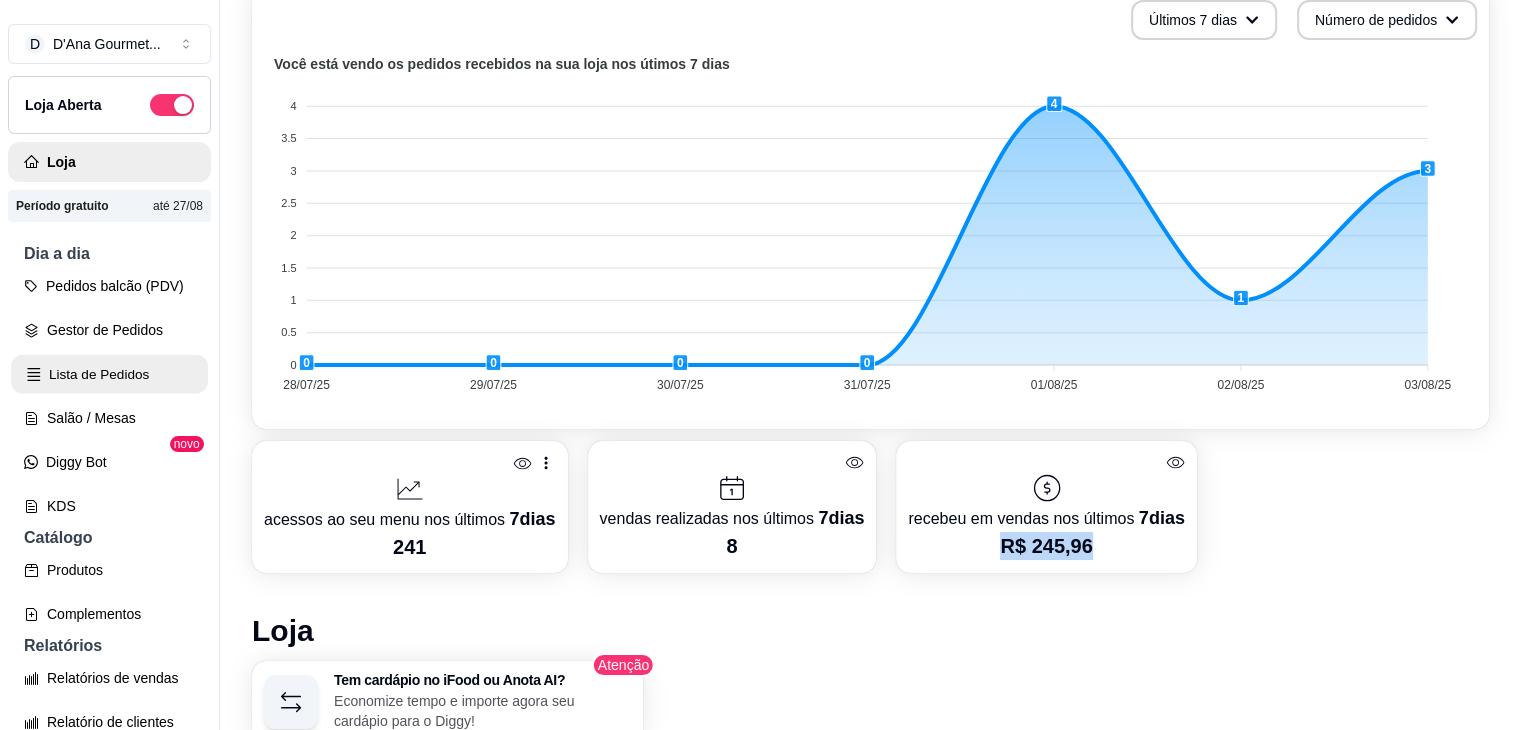 click on "Lista de Pedidos" at bounding box center (109, 374) 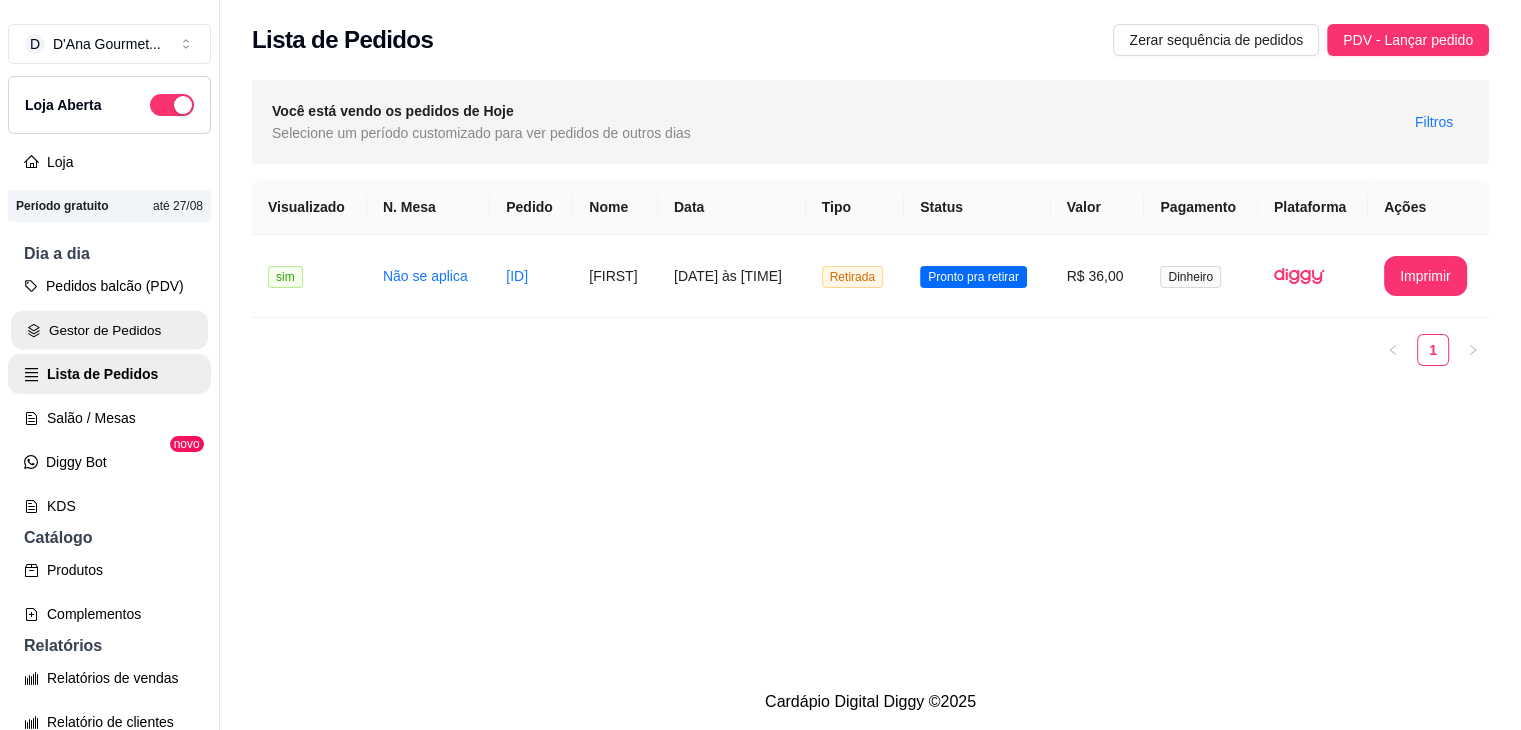 click on "Gestor de Pedidos" at bounding box center (109, 330) 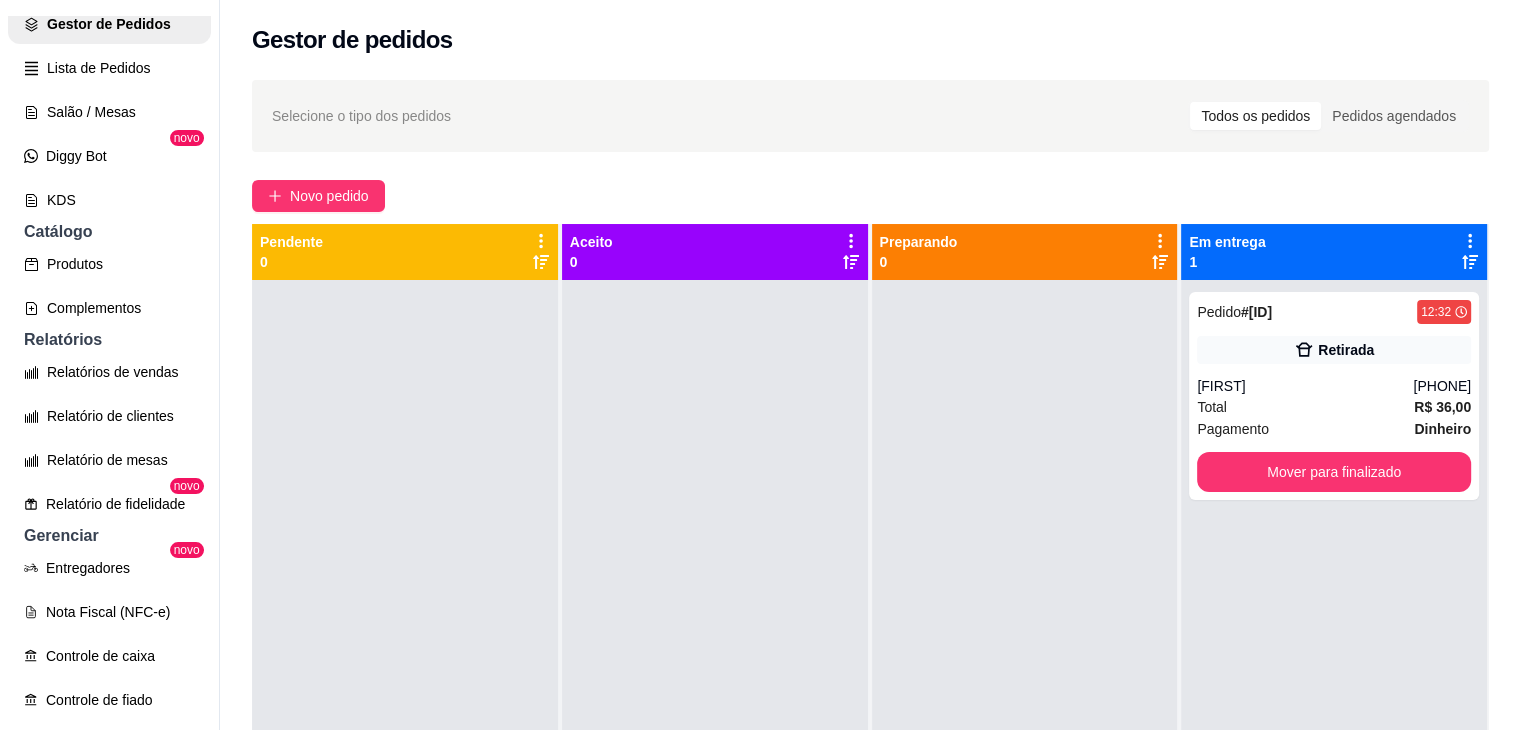 scroll, scrollTop: 319, scrollLeft: 0, axis: vertical 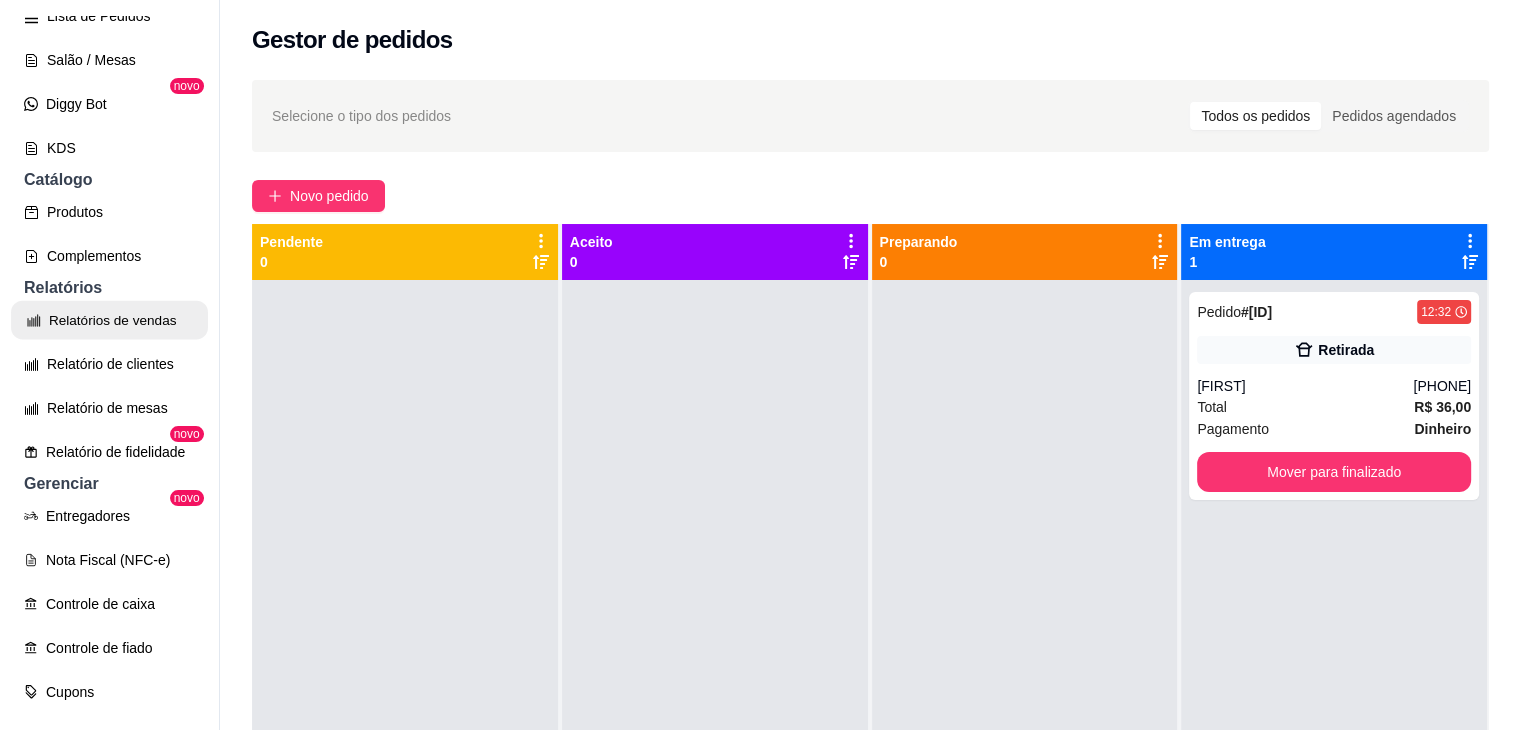 click on "Relatórios de vendas" at bounding box center (109, 320) 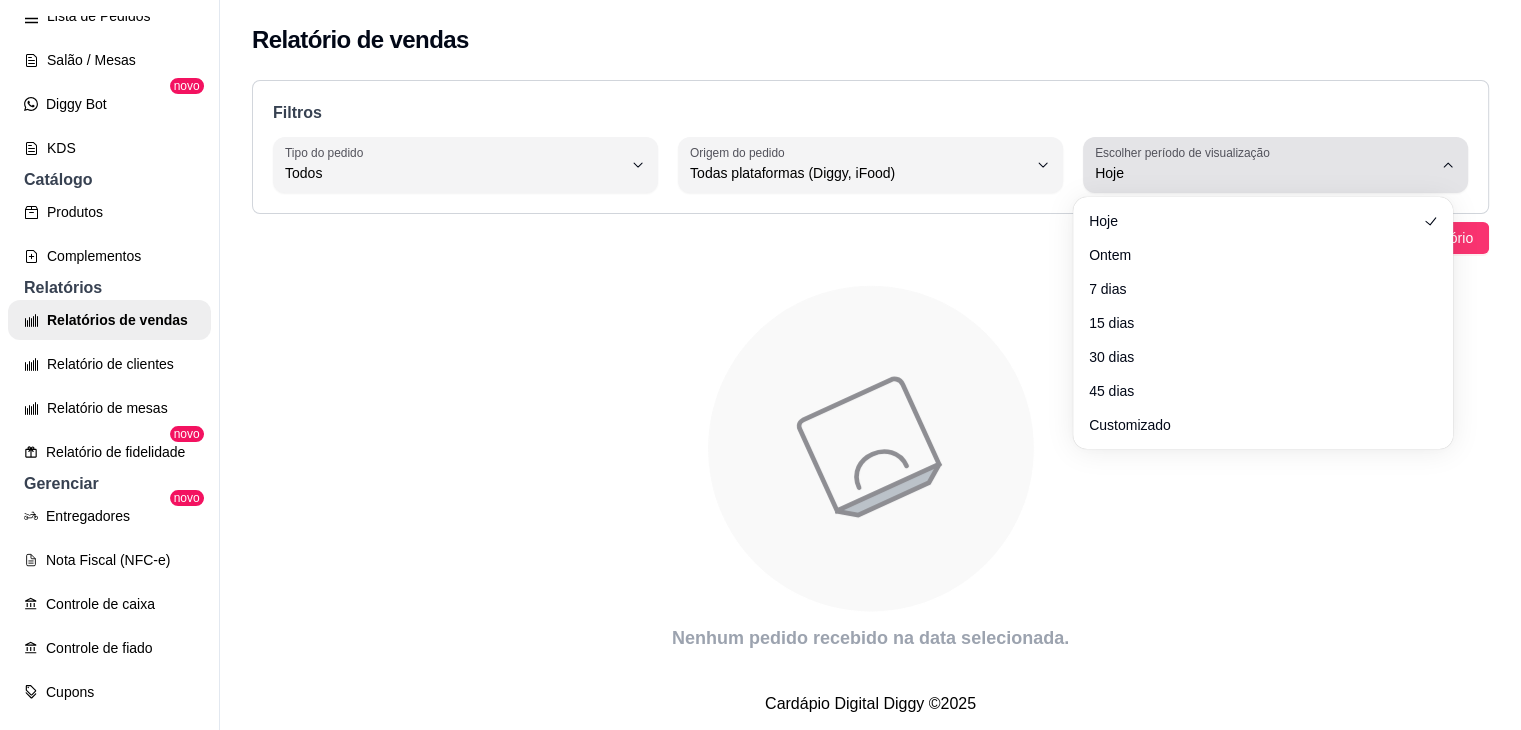 click on "Hoje" at bounding box center (1263, 173) 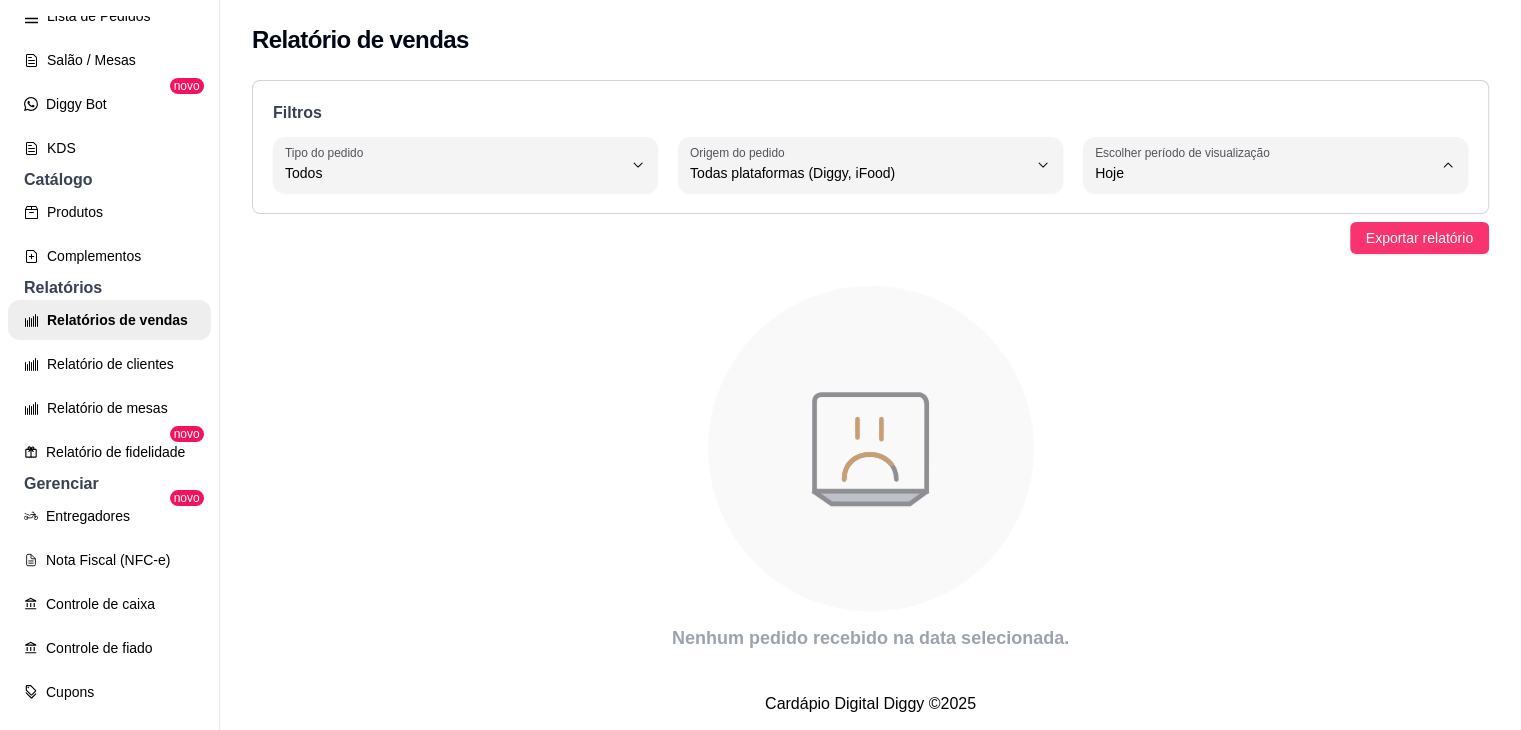 click on "7 dias" at bounding box center [1253, 285] 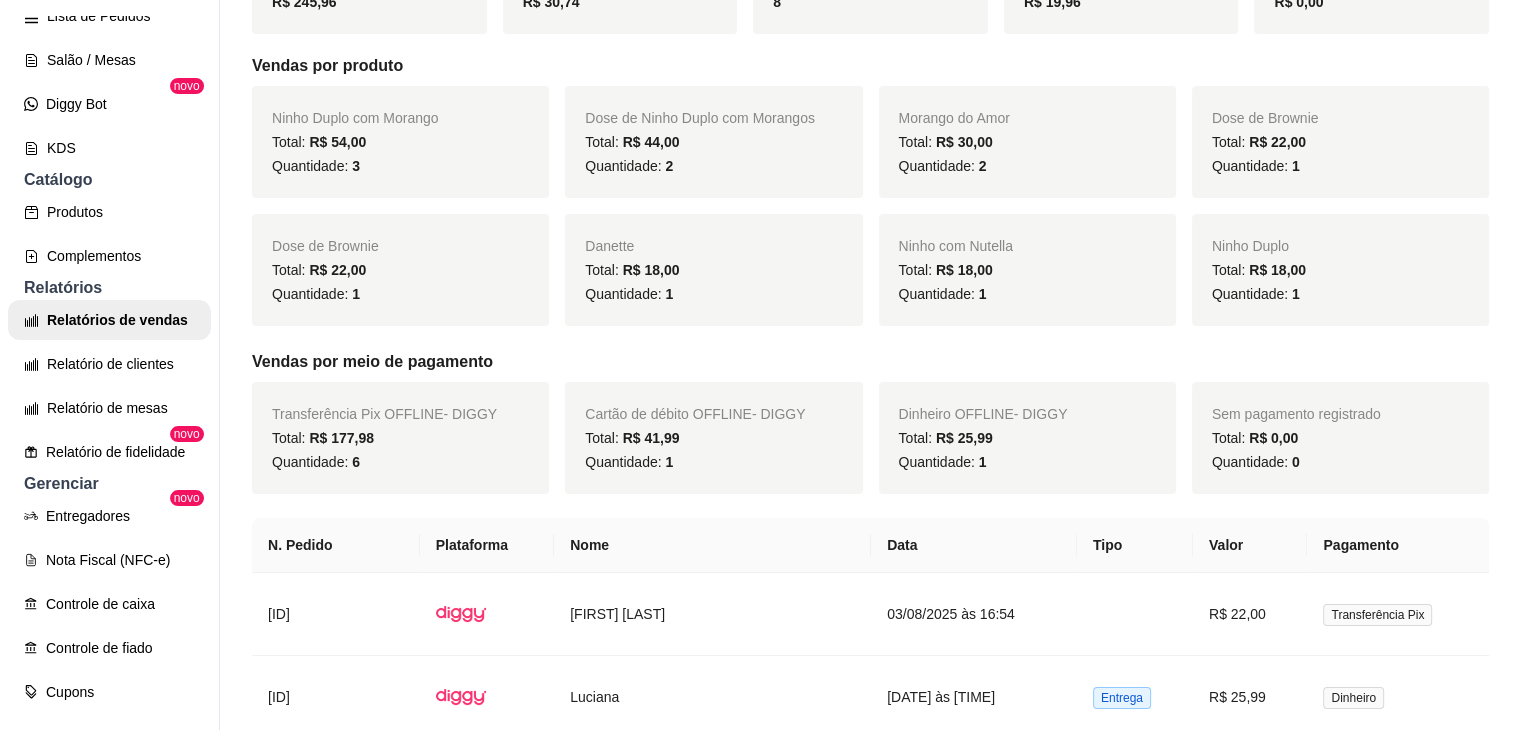 scroll, scrollTop: 332, scrollLeft: 0, axis: vertical 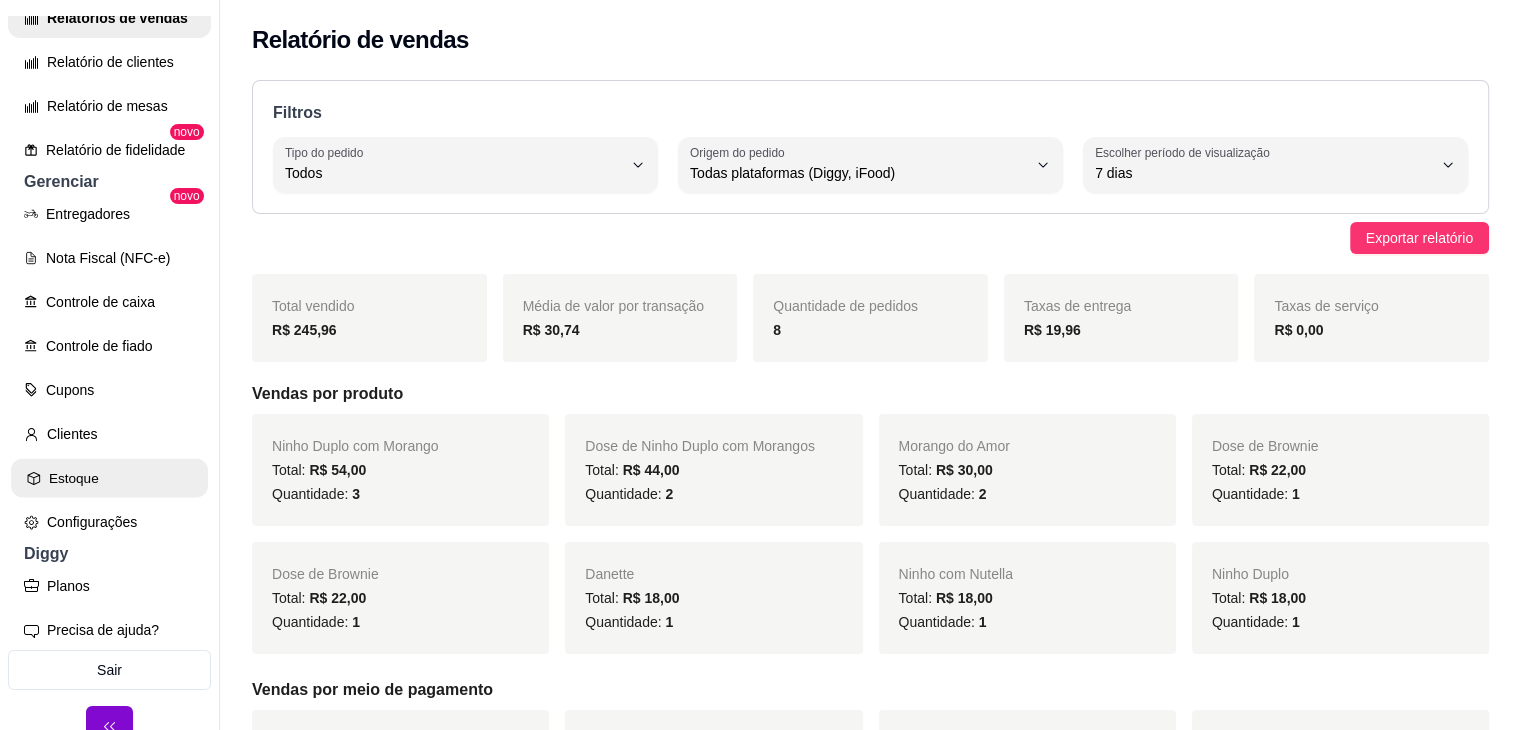 click on "Estoque" at bounding box center (109, 478) 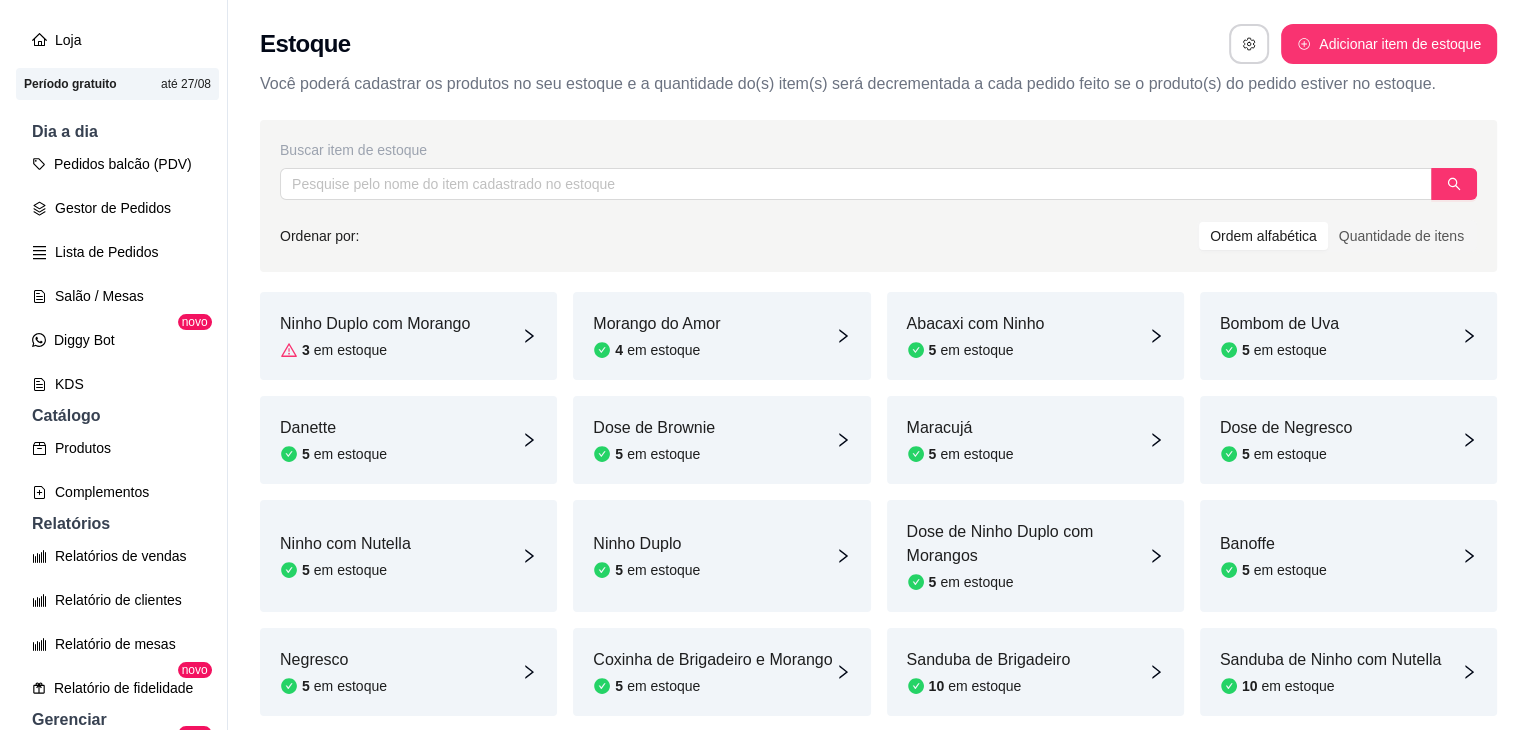 scroll, scrollTop: 0, scrollLeft: 0, axis: both 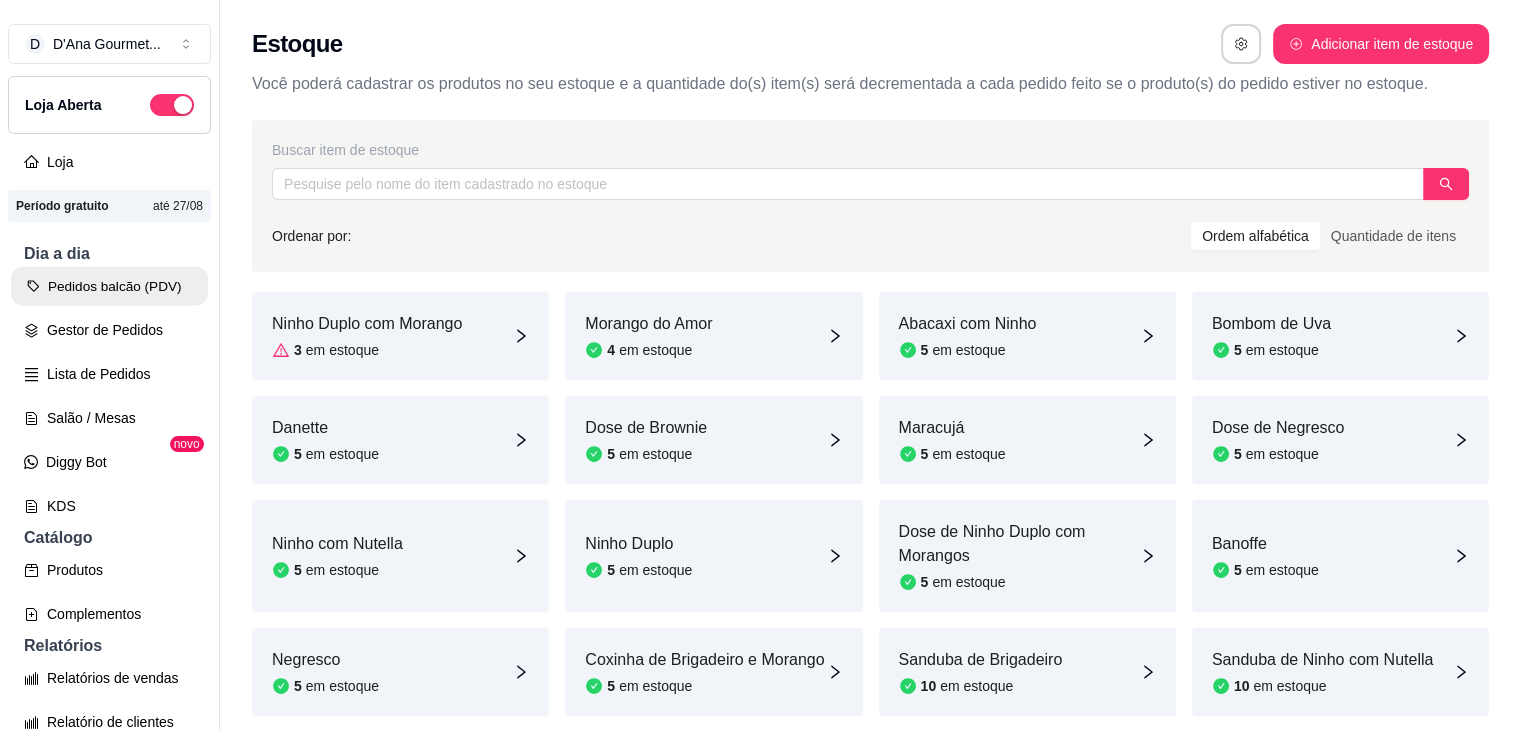 click on "Pedidos balcão (PDV)" at bounding box center (109, 286) 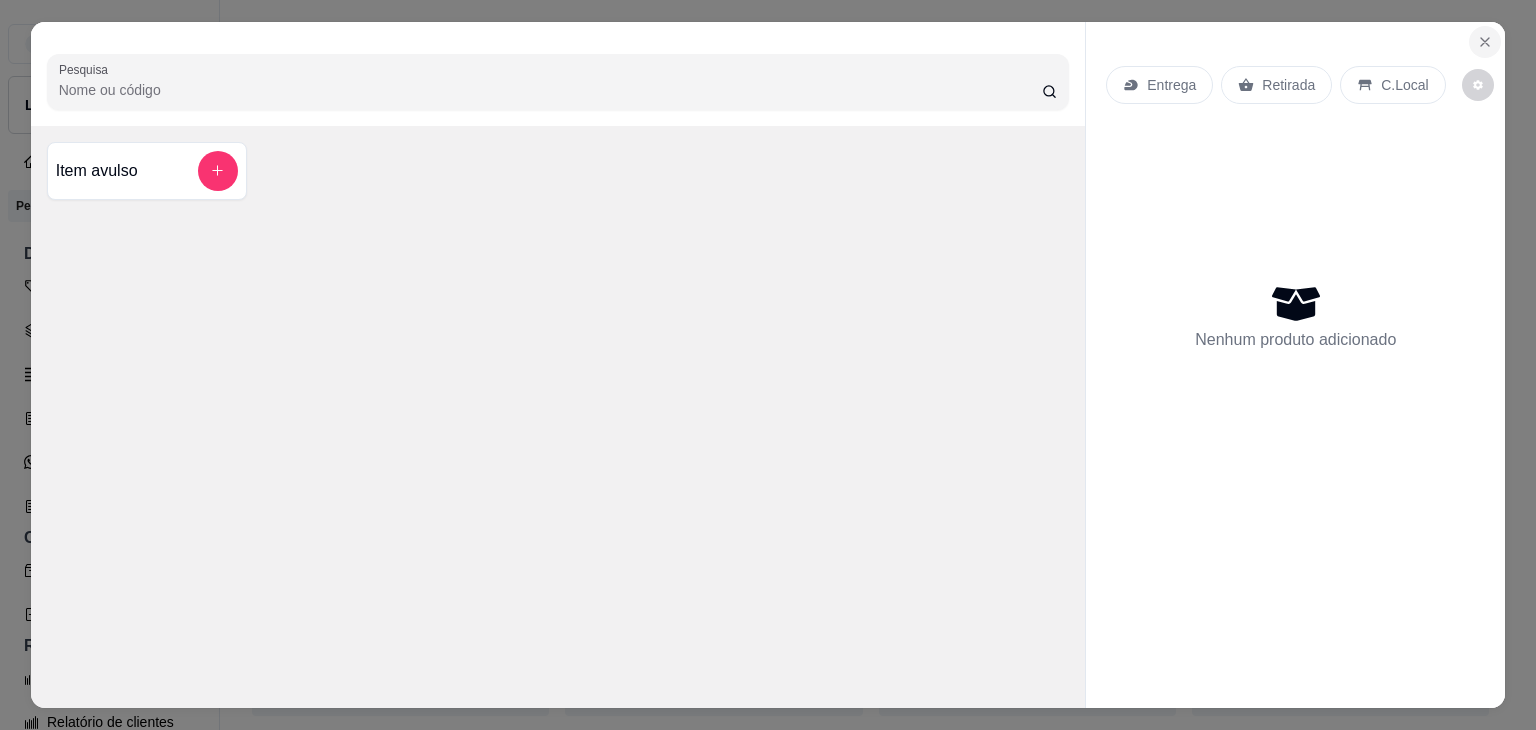 click at bounding box center [1485, 42] 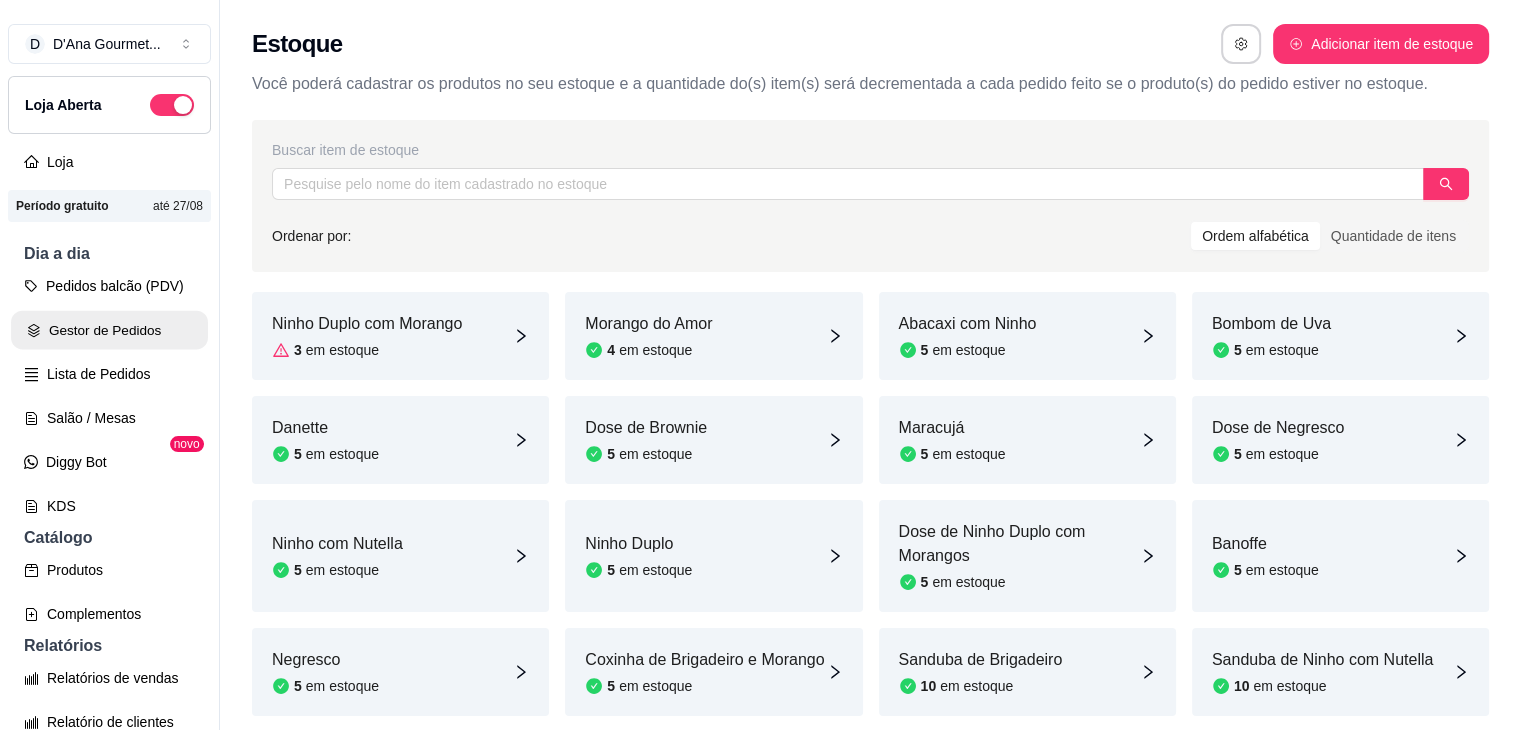 click on "Gestor de Pedidos" at bounding box center [109, 330] 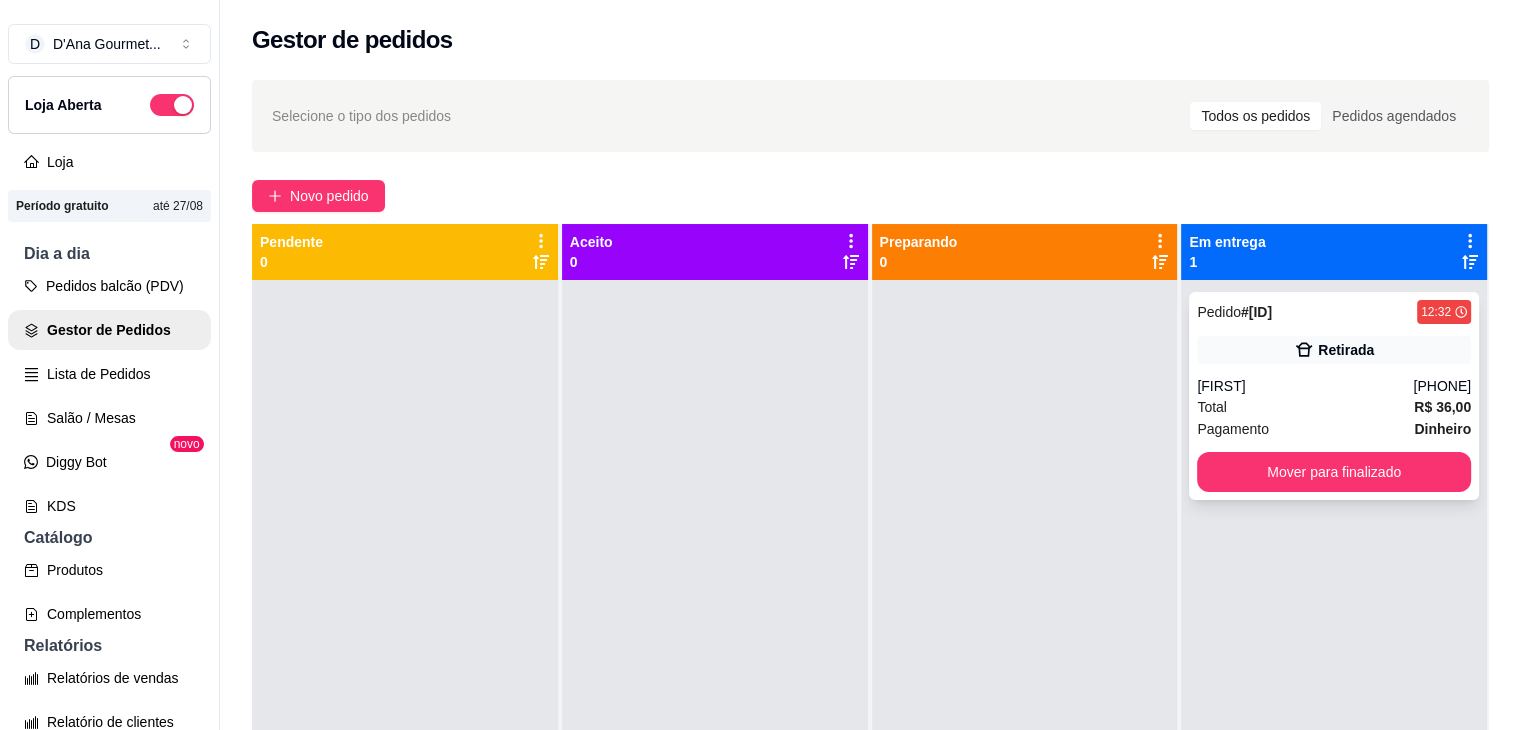 click on "Pagamento Dinheiro" at bounding box center [1334, 429] 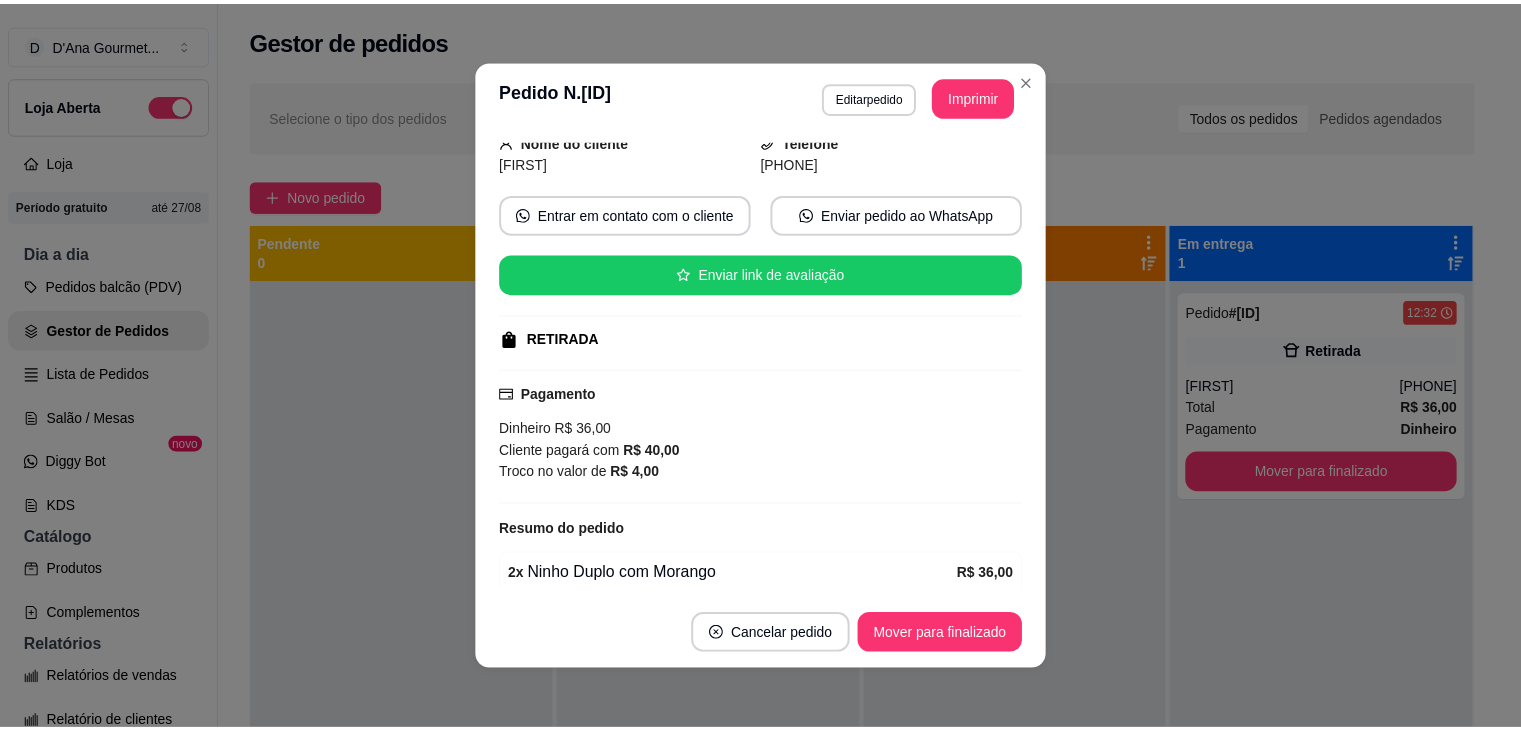 scroll, scrollTop: 151, scrollLeft: 0, axis: vertical 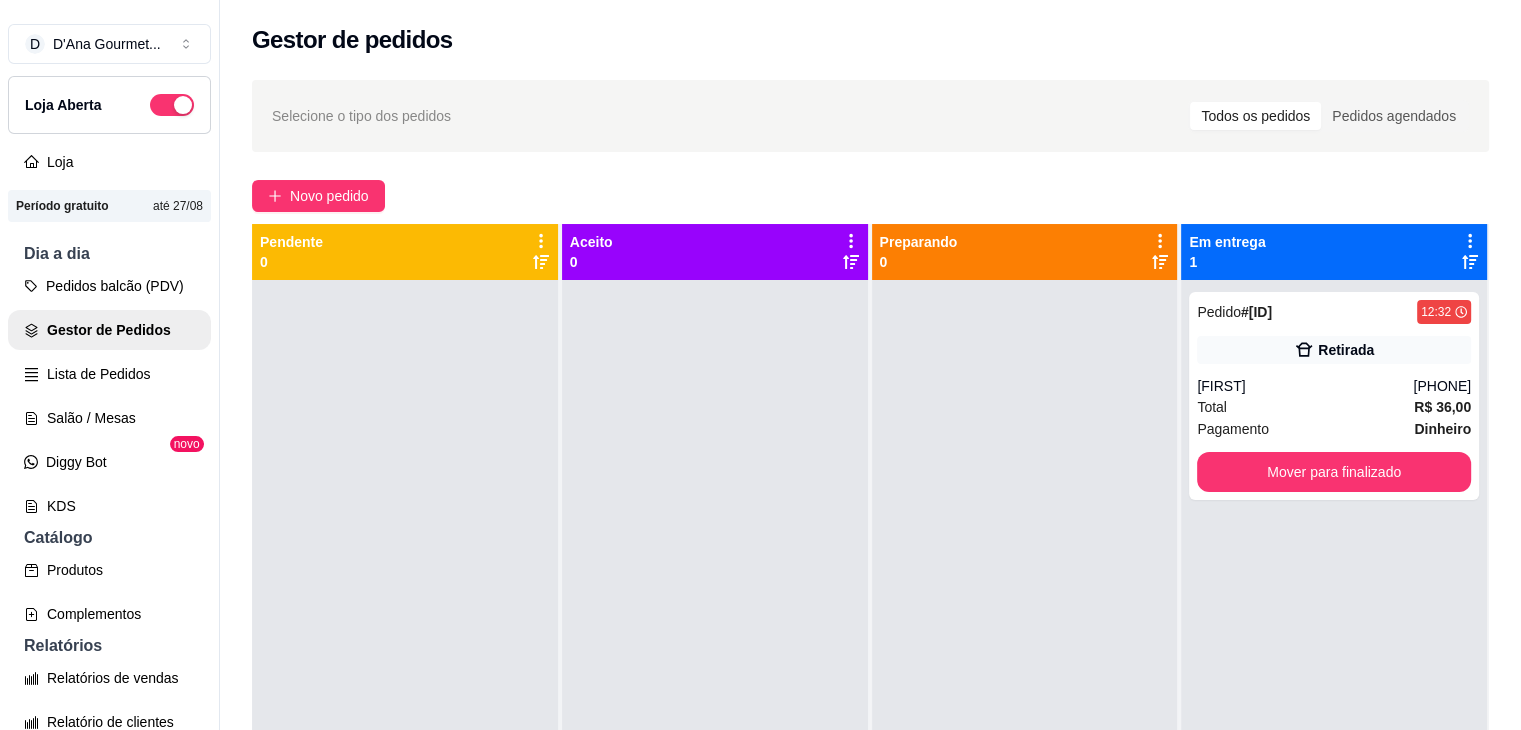 click on "Gestor de pedidos" at bounding box center [870, 40] 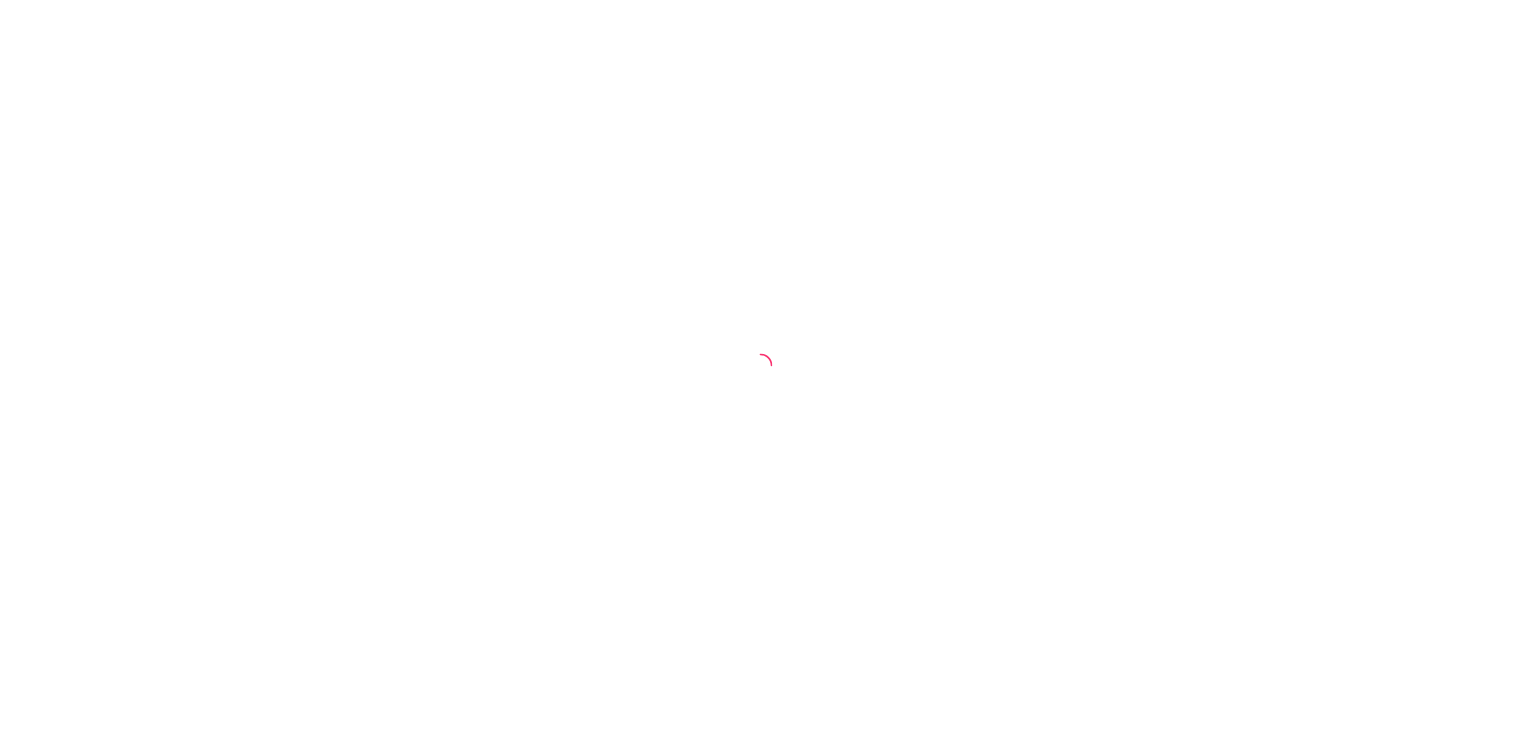 scroll, scrollTop: 0, scrollLeft: 0, axis: both 